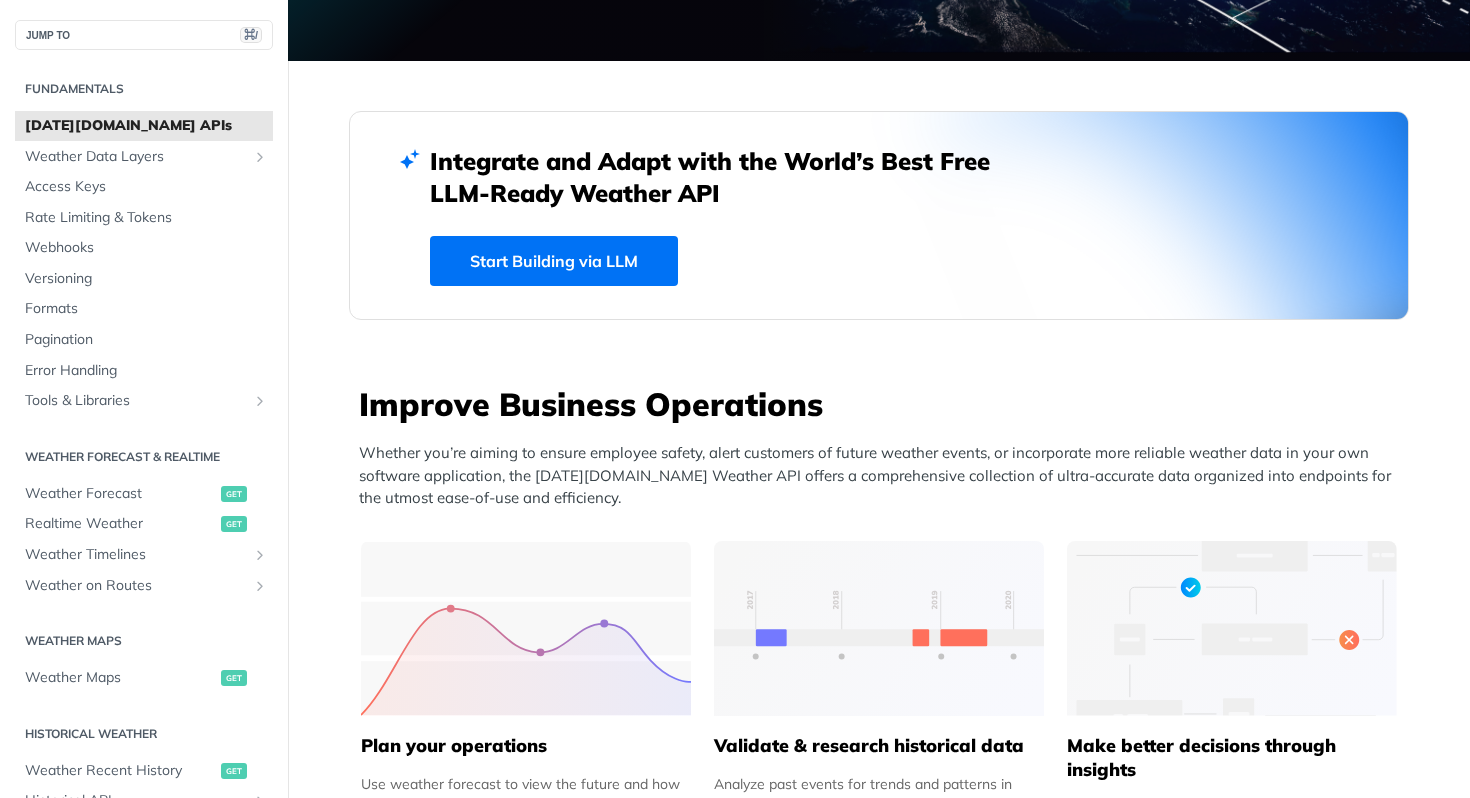 scroll, scrollTop: 451, scrollLeft: 0, axis: vertical 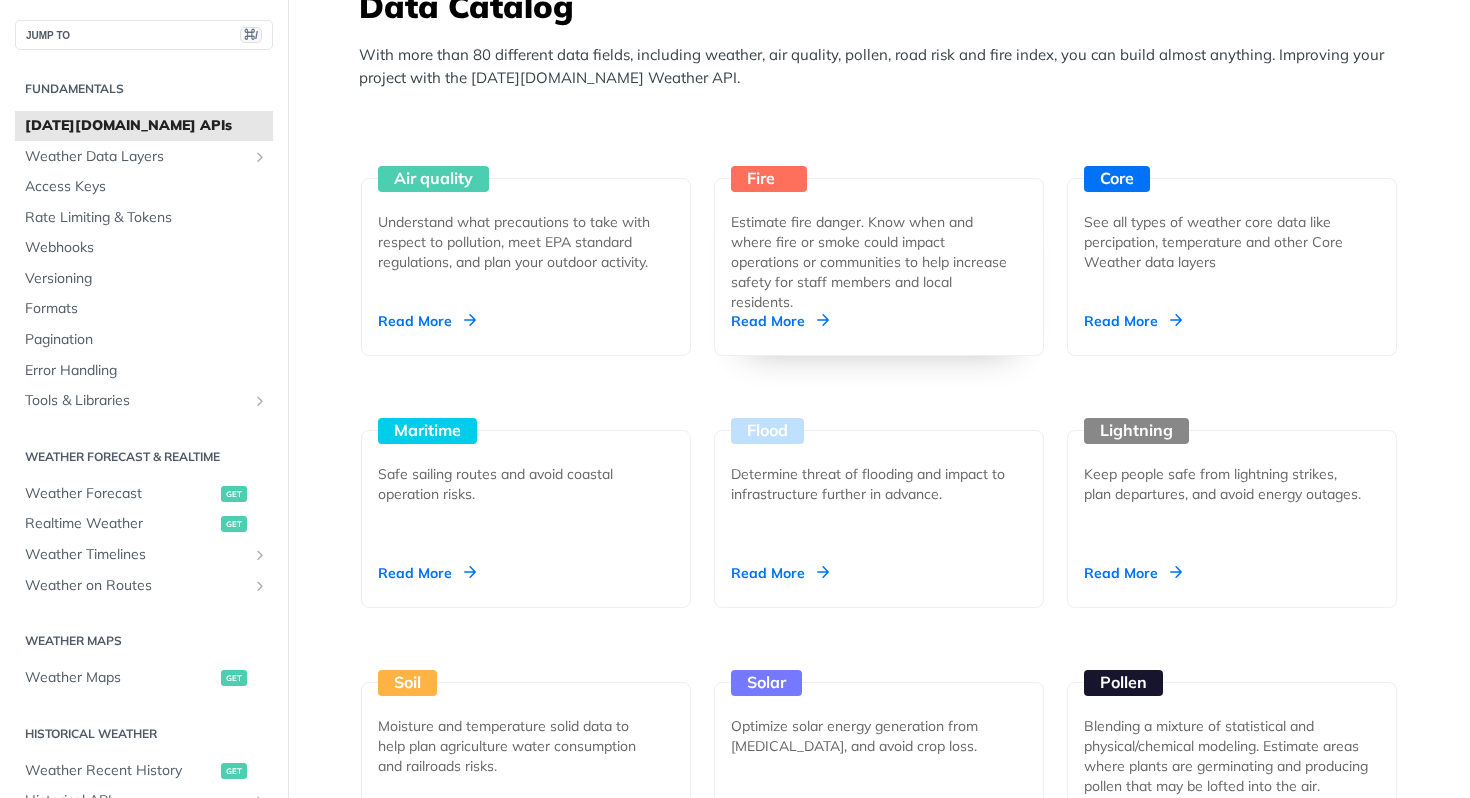 click on "Read More" at bounding box center (780, 321) 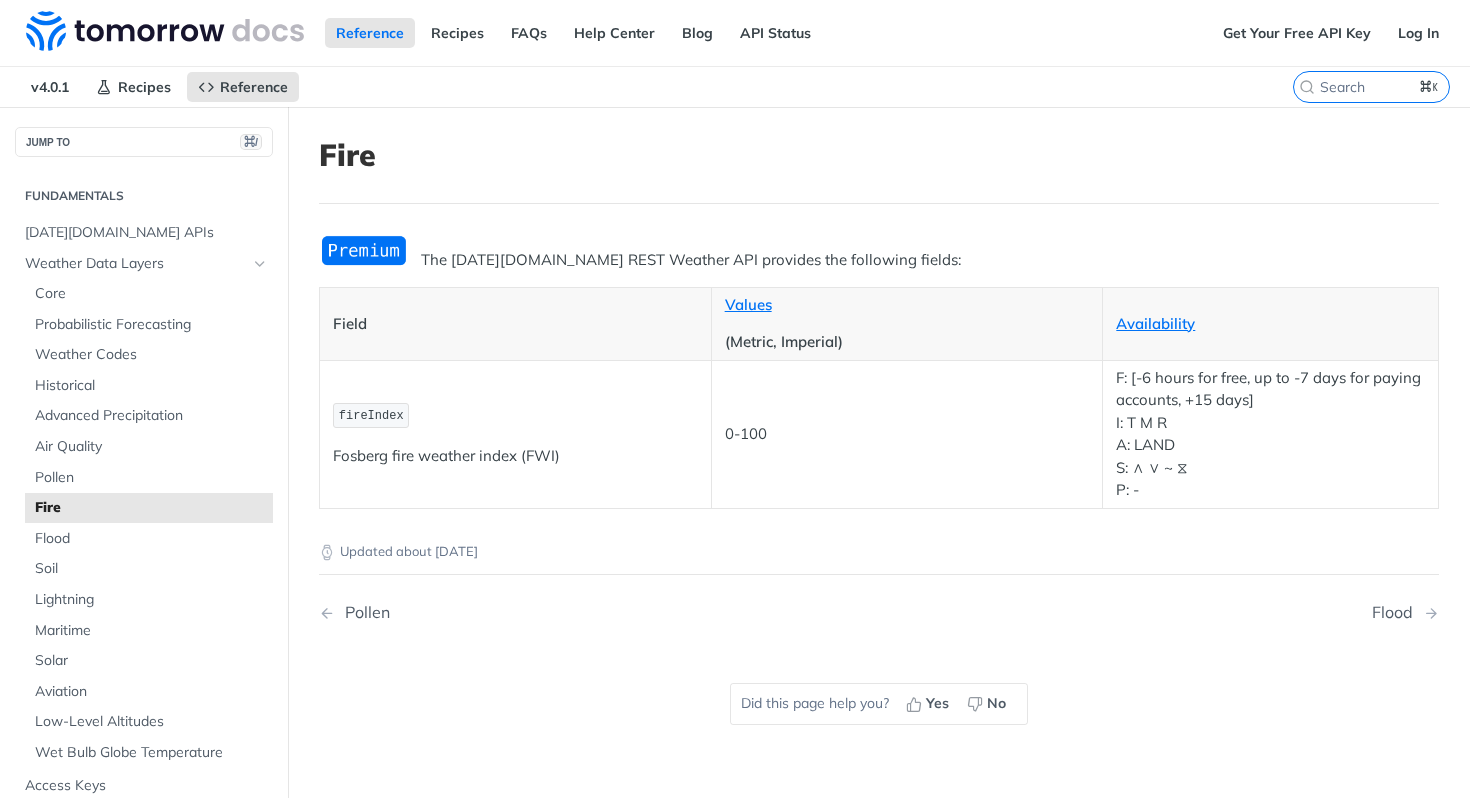 scroll, scrollTop: 186, scrollLeft: 0, axis: vertical 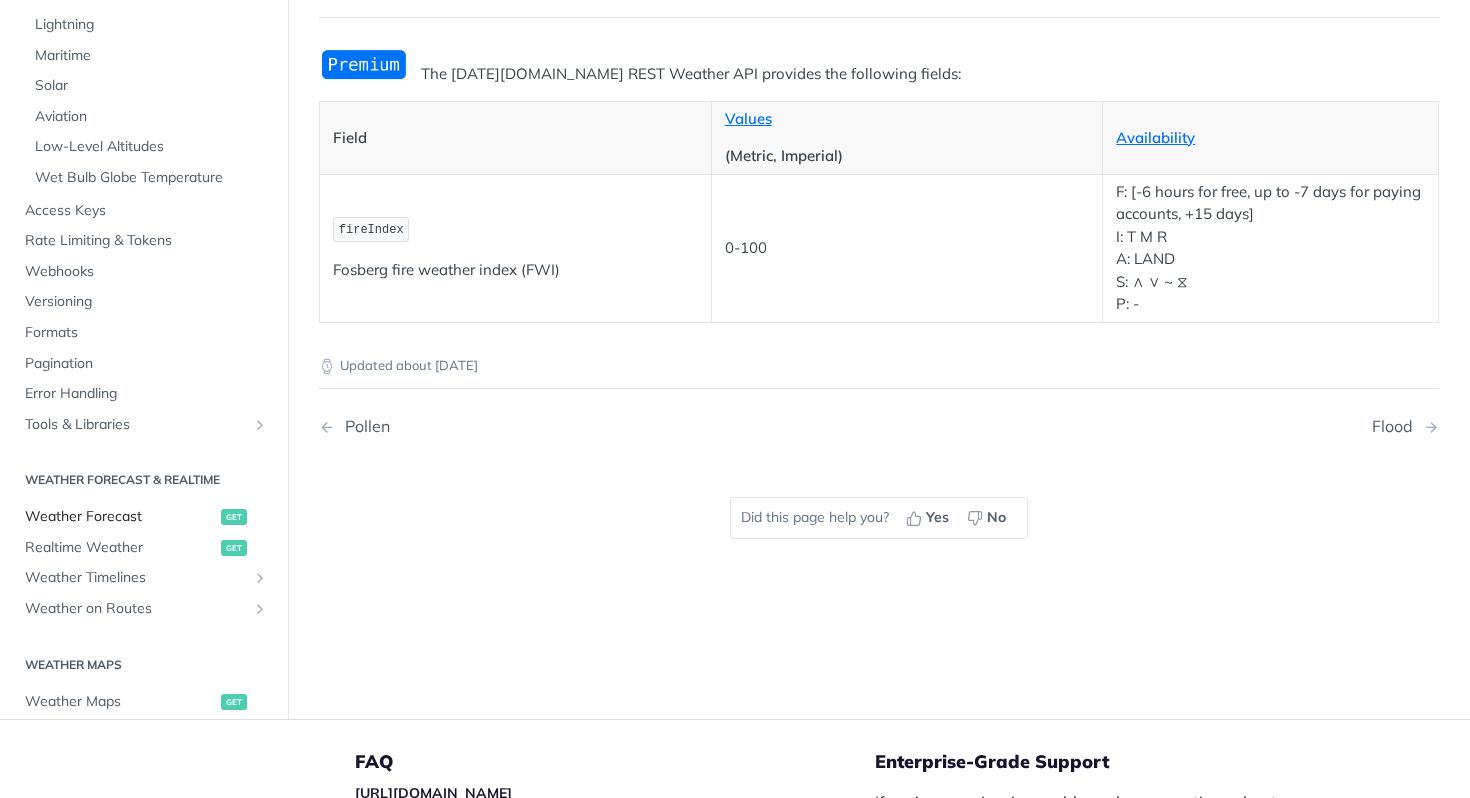 click on "Weather Forecast" at bounding box center [120, 517] 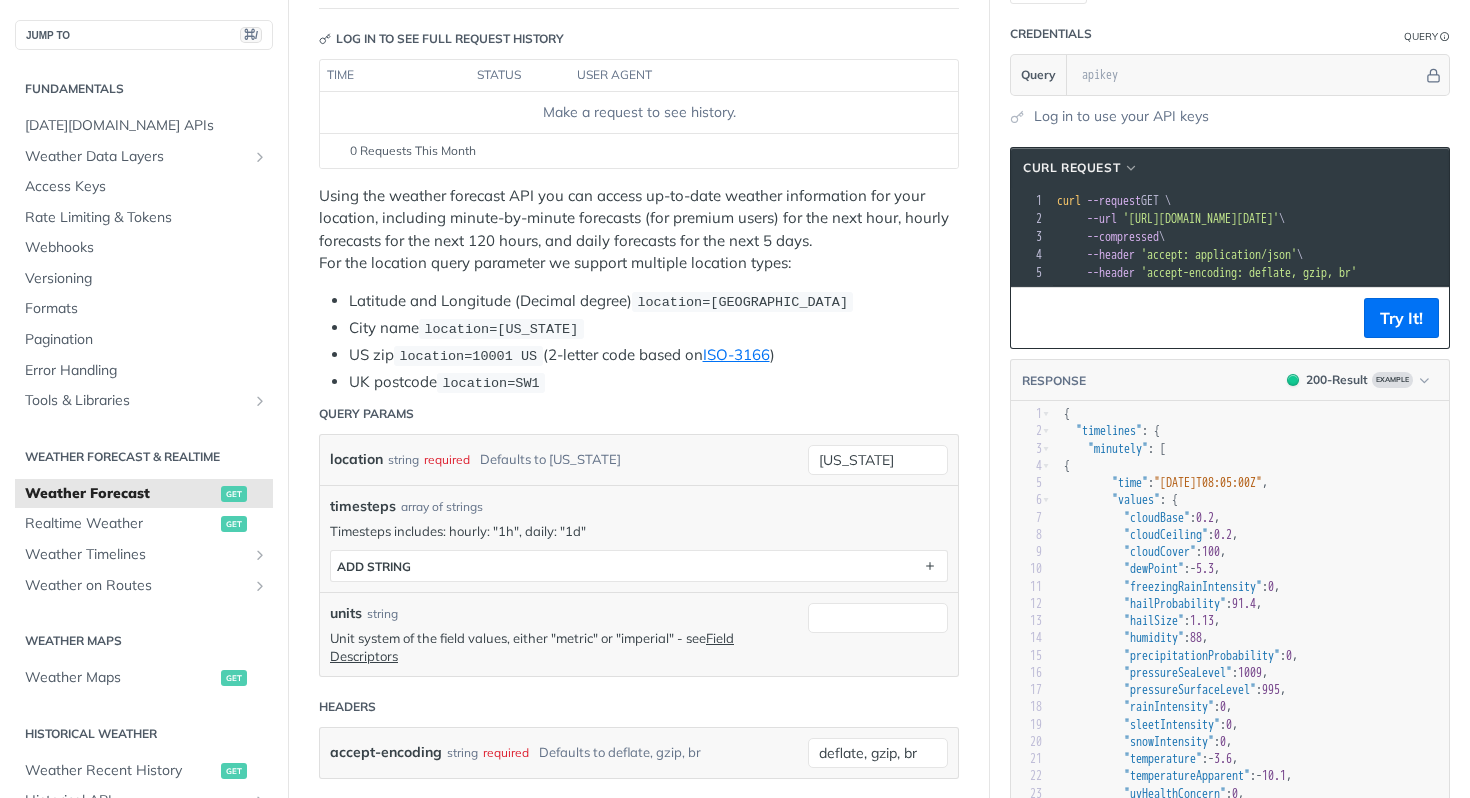 scroll, scrollTop: 217, scrollLeft: 0, axis: vertical 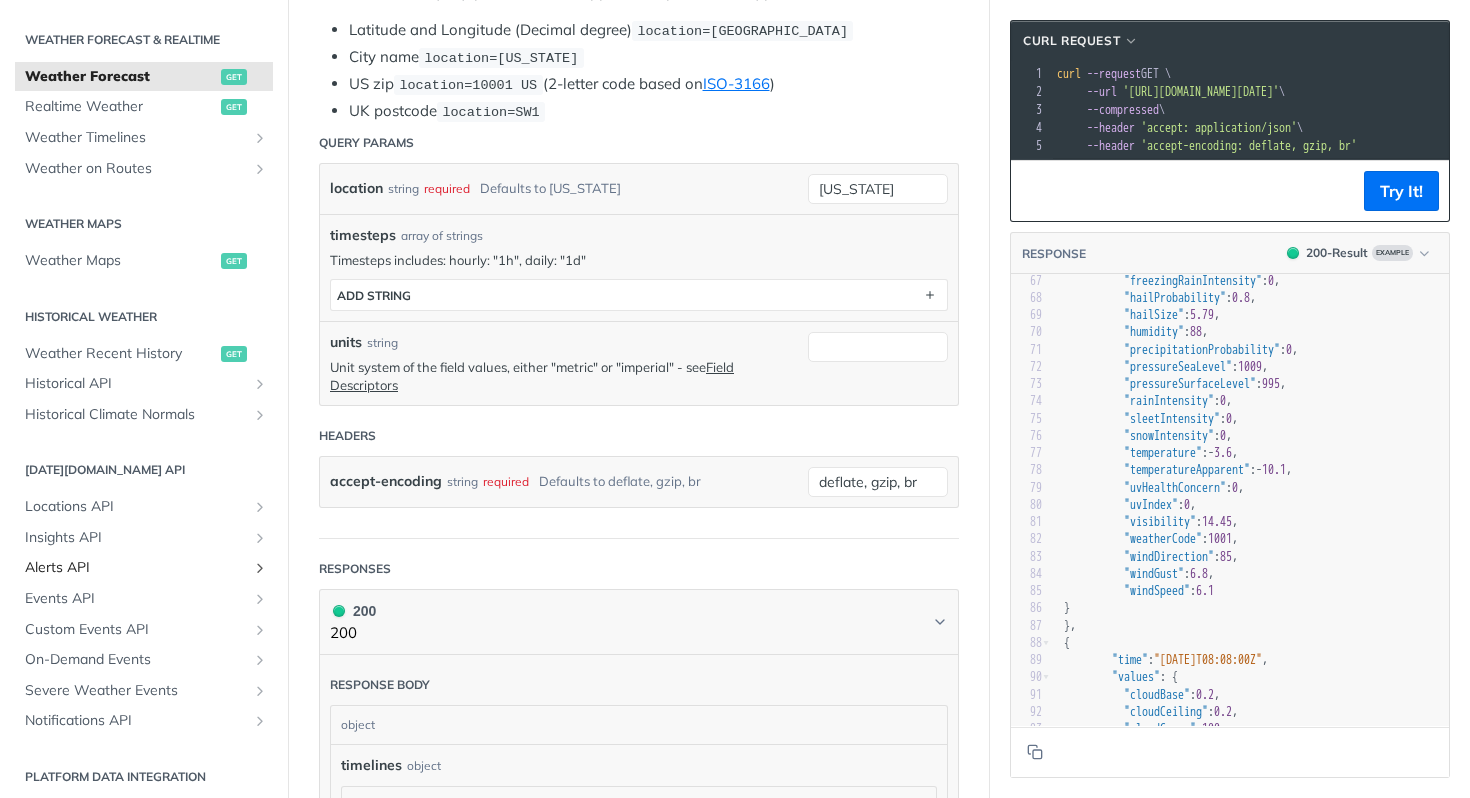 click on "Alerts API" at bounding box center [136, 568] 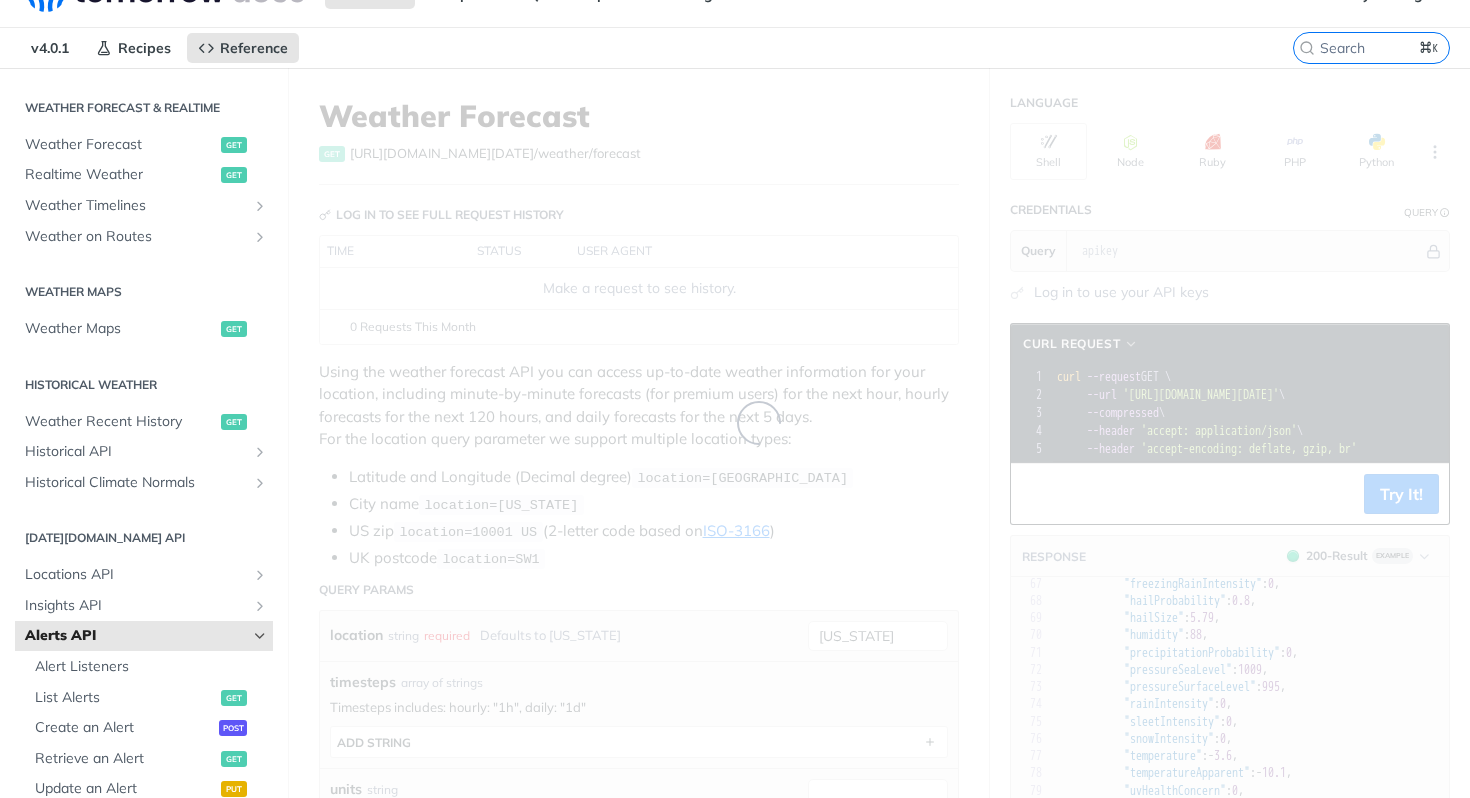scroll, scrollTop: 0, scrollLeft: 0, axis: both 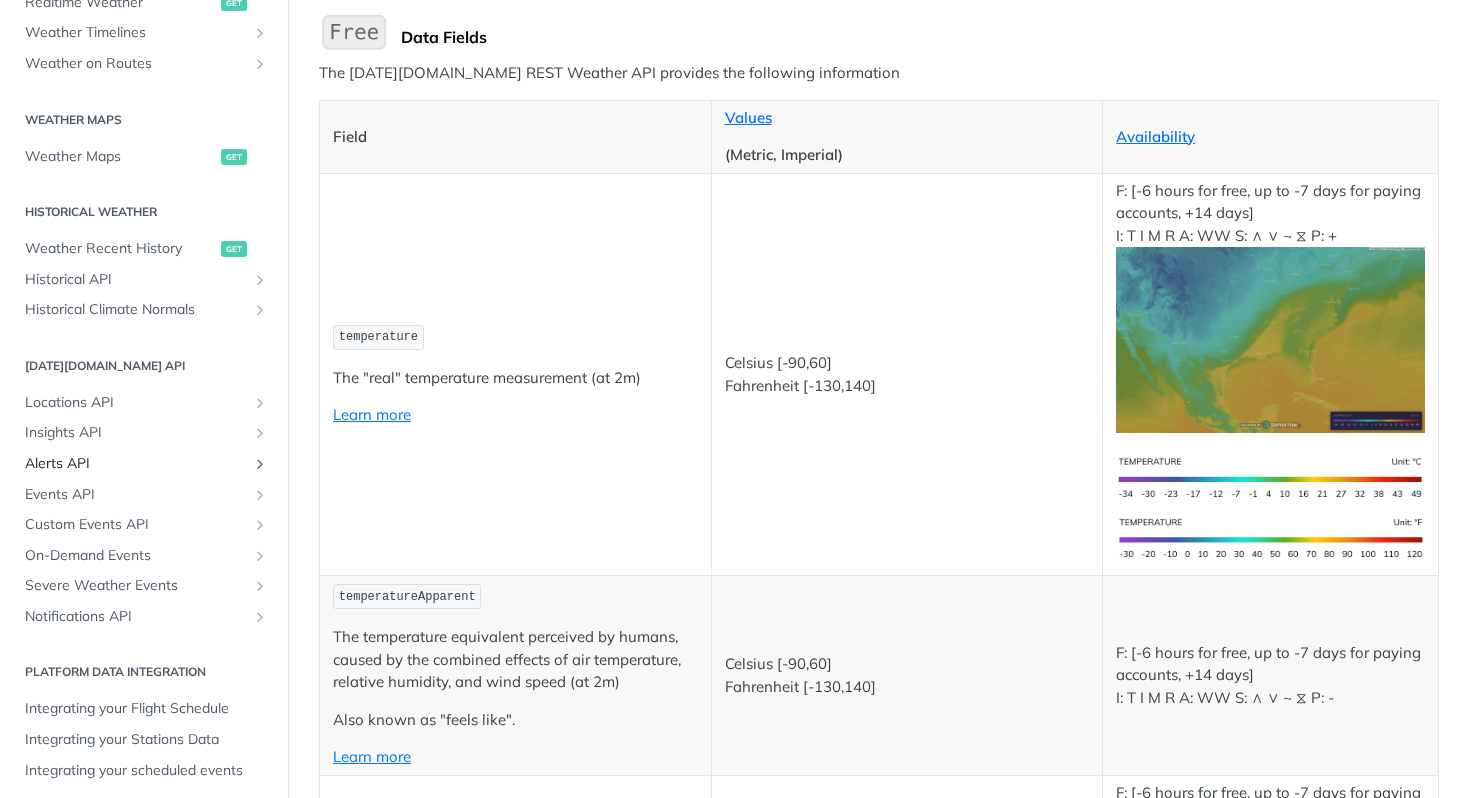 click on "Alerts API" at bounding box center [136, 464] 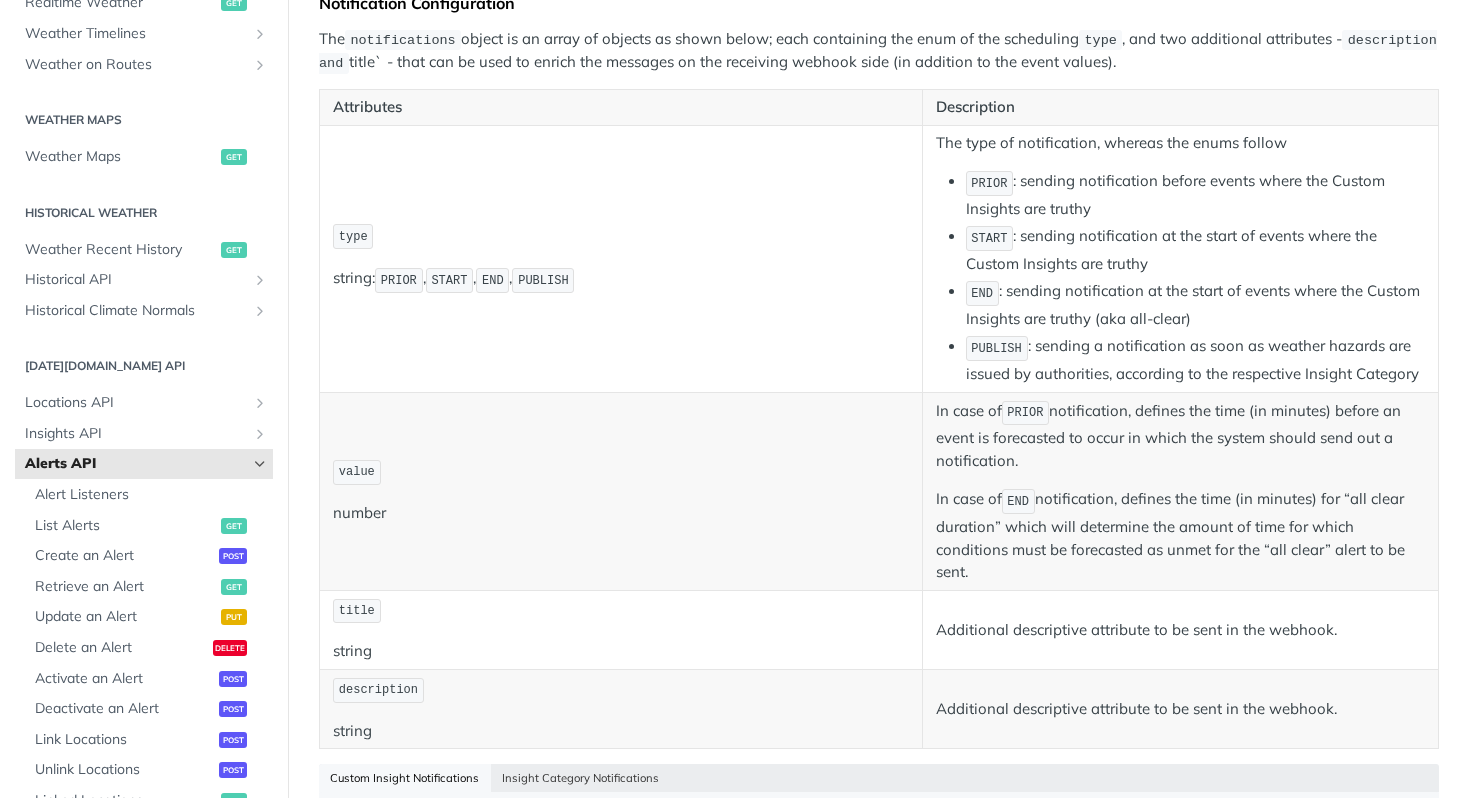 scroll, scrollTop: 0, scrollLeft: 0, axis: both 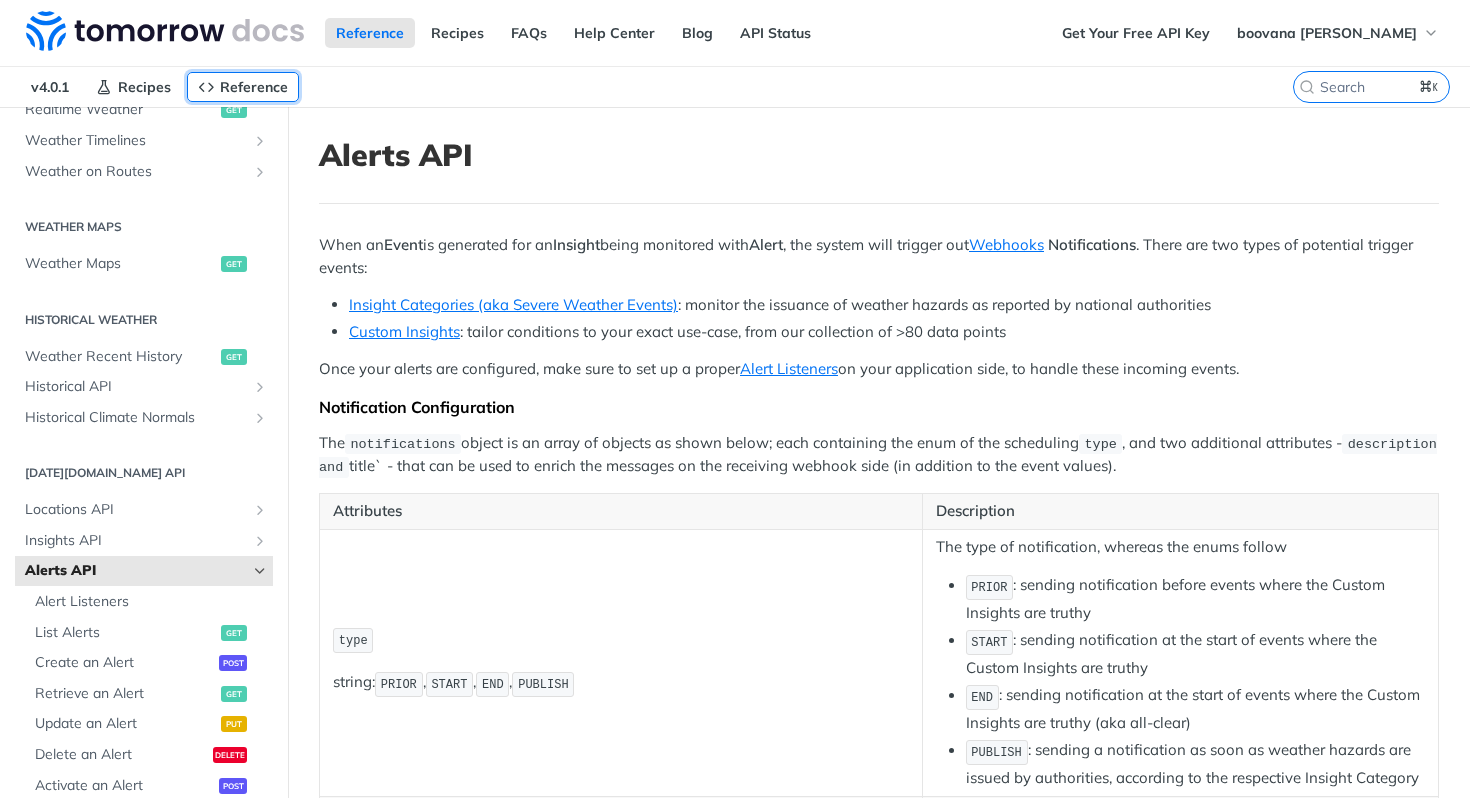 click on "Reference" at bounding box center (254, 87) 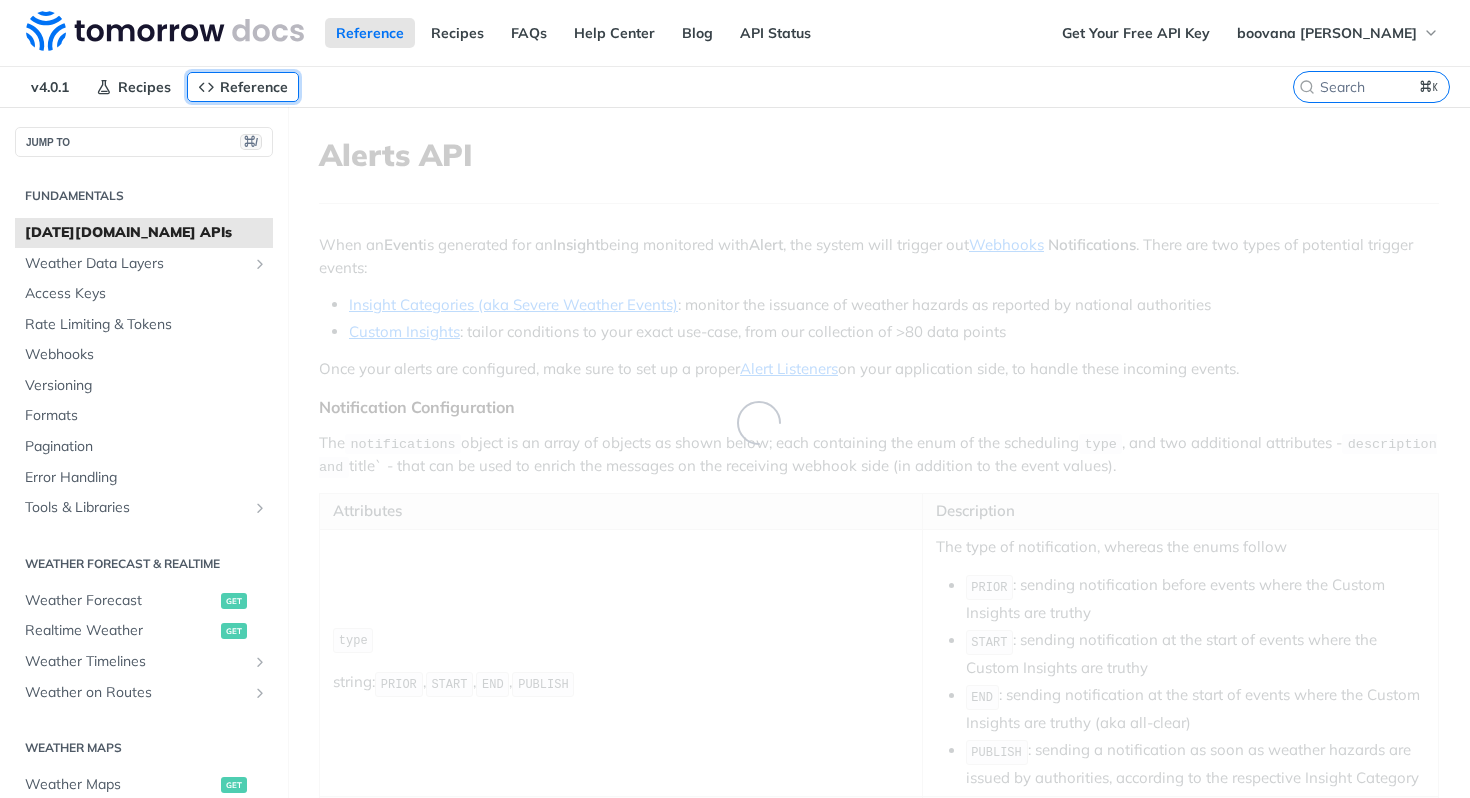 click on "Reference" at bounding box center [254, 87] 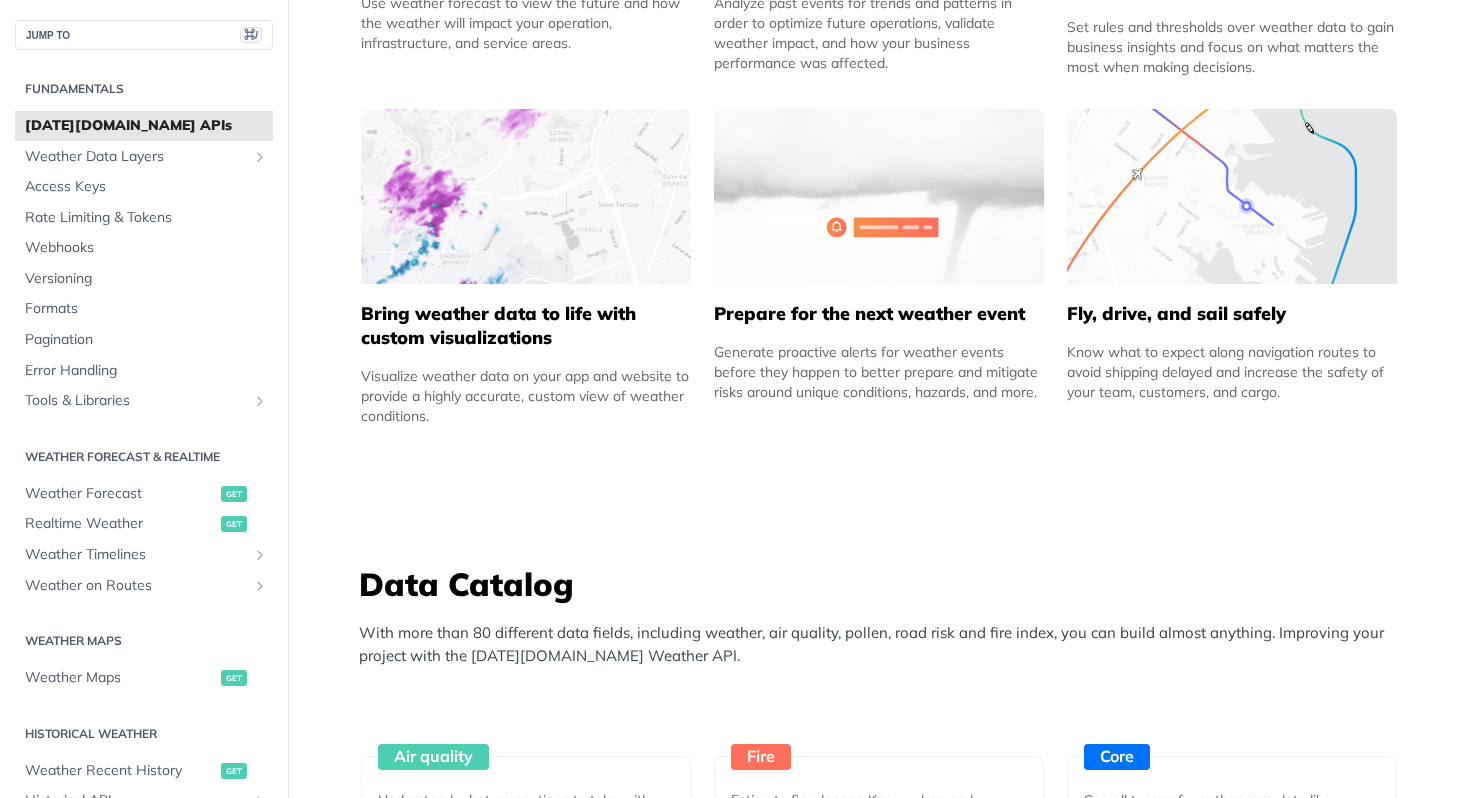 scroll, scrollTop: 1819, scrollLeft: 0, axis: vertical 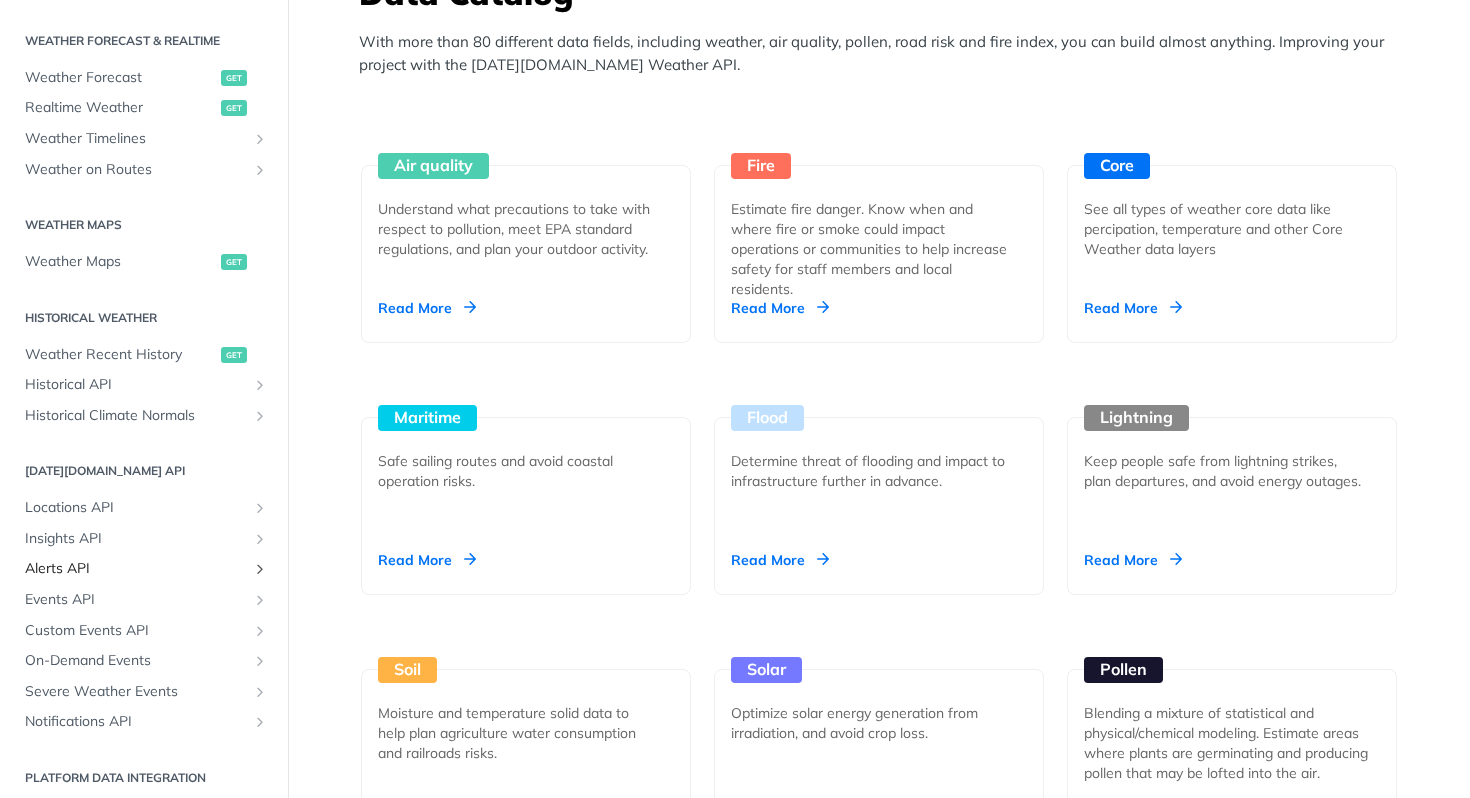 click on "Alerts API" at bounding box center [136, 569] 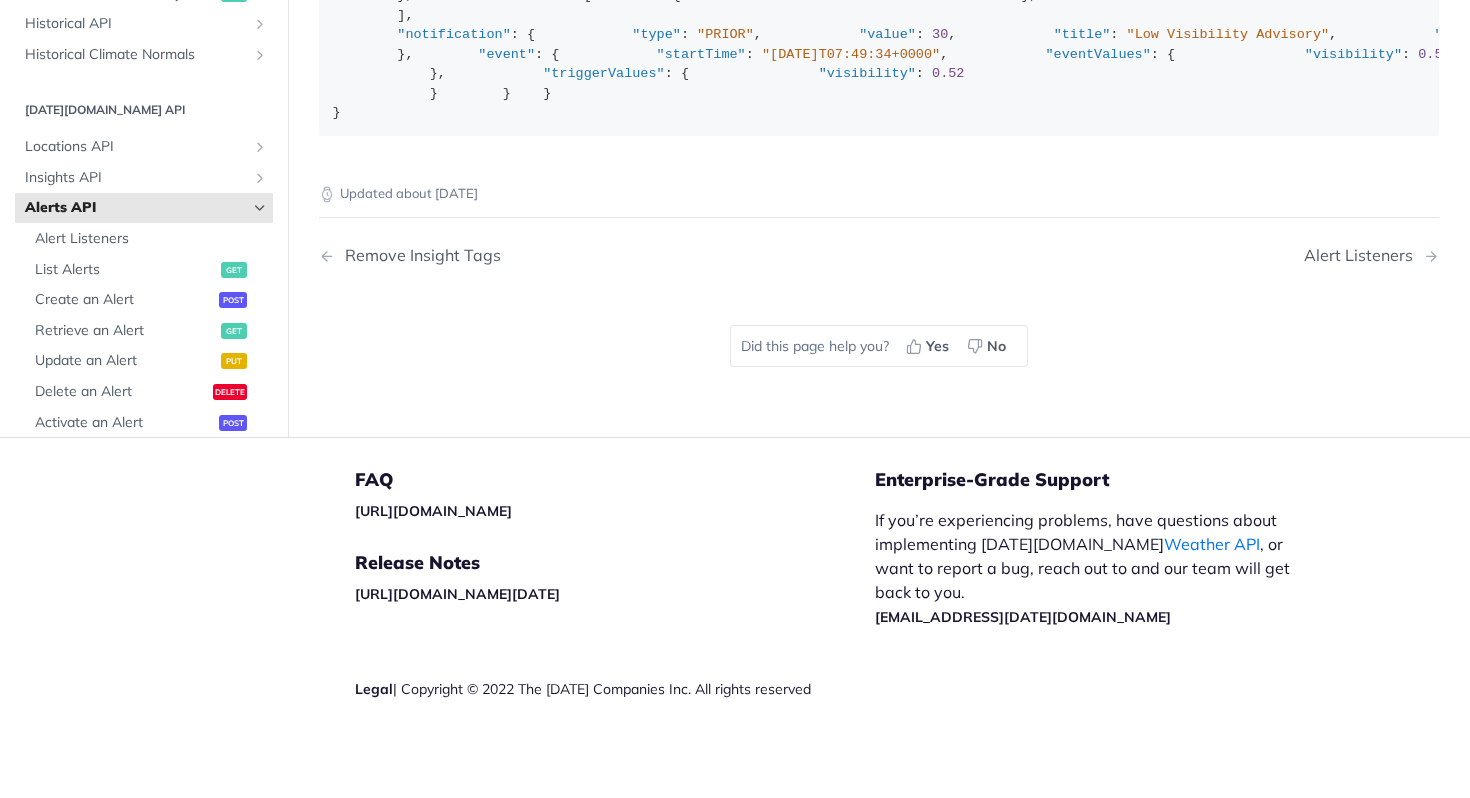 scroll, scrollTop: 3885, scrollLeft: 0, axis: vertical 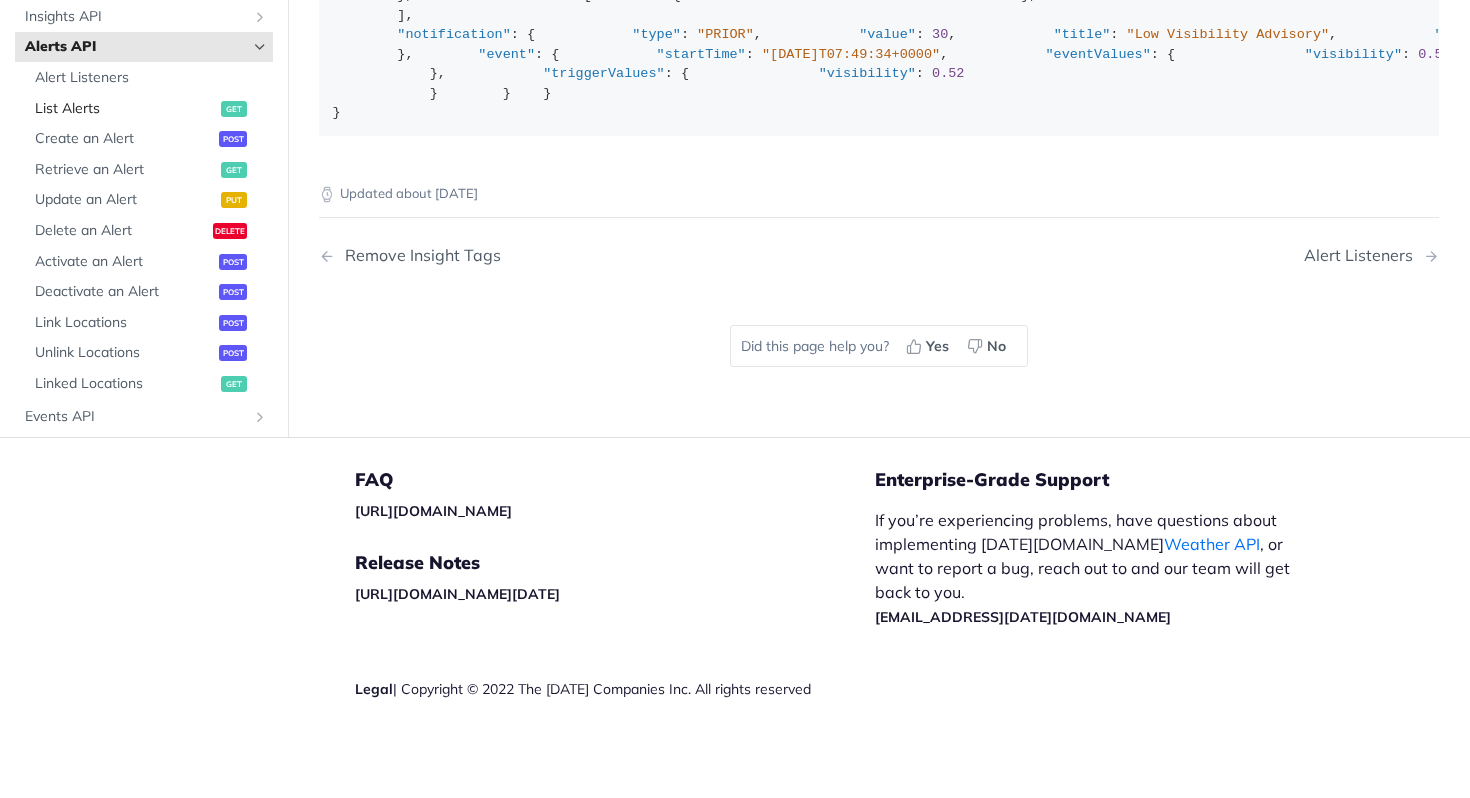 click on "List Alerts" at bounding box center (125, 109) 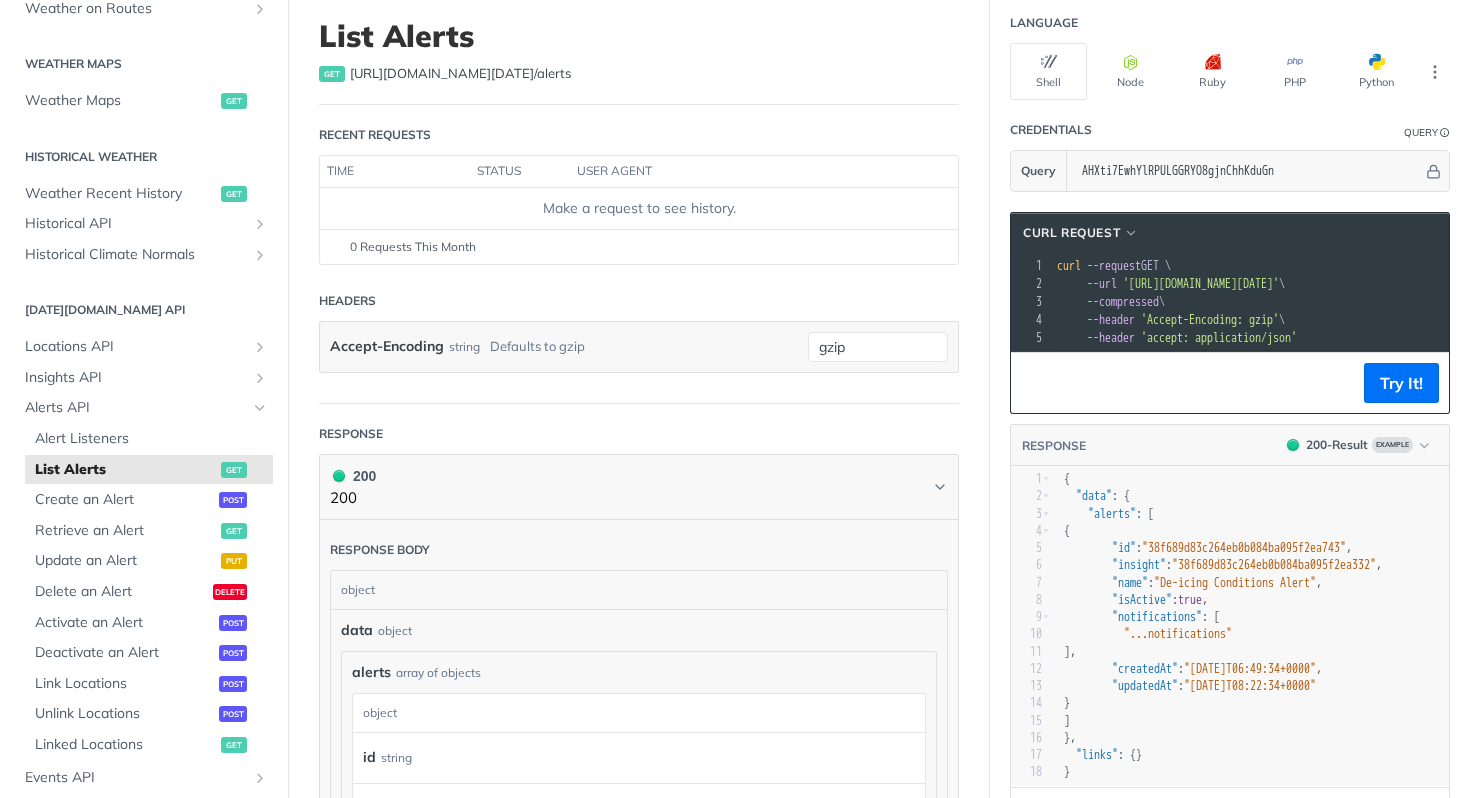 scroll, scrollTop: 118, scrollLeft: 0, axis: vertical 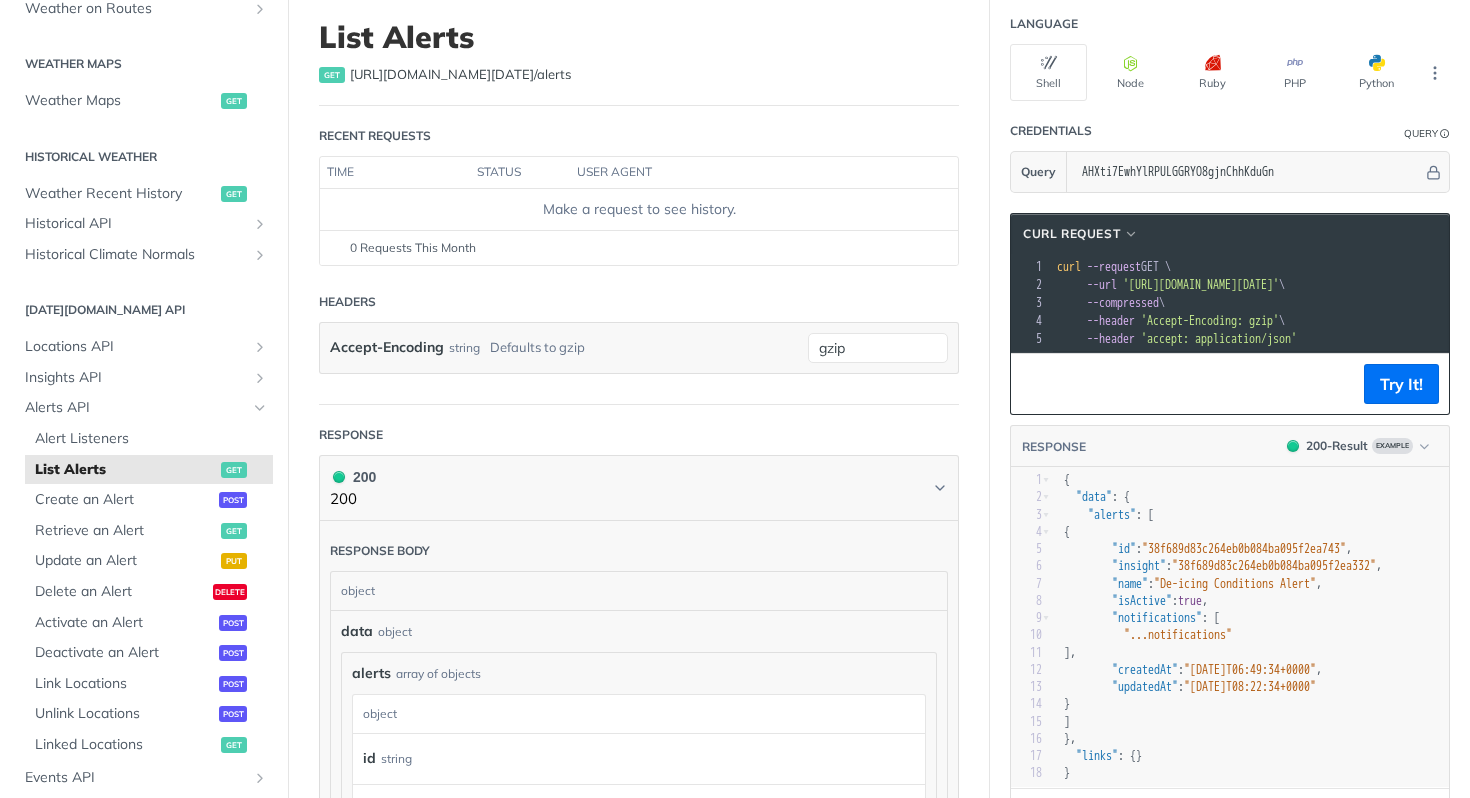 drag, startPoint x: 988, startPoint y: 254, endPoint x: 859, endPoint y: 254, distance: 129 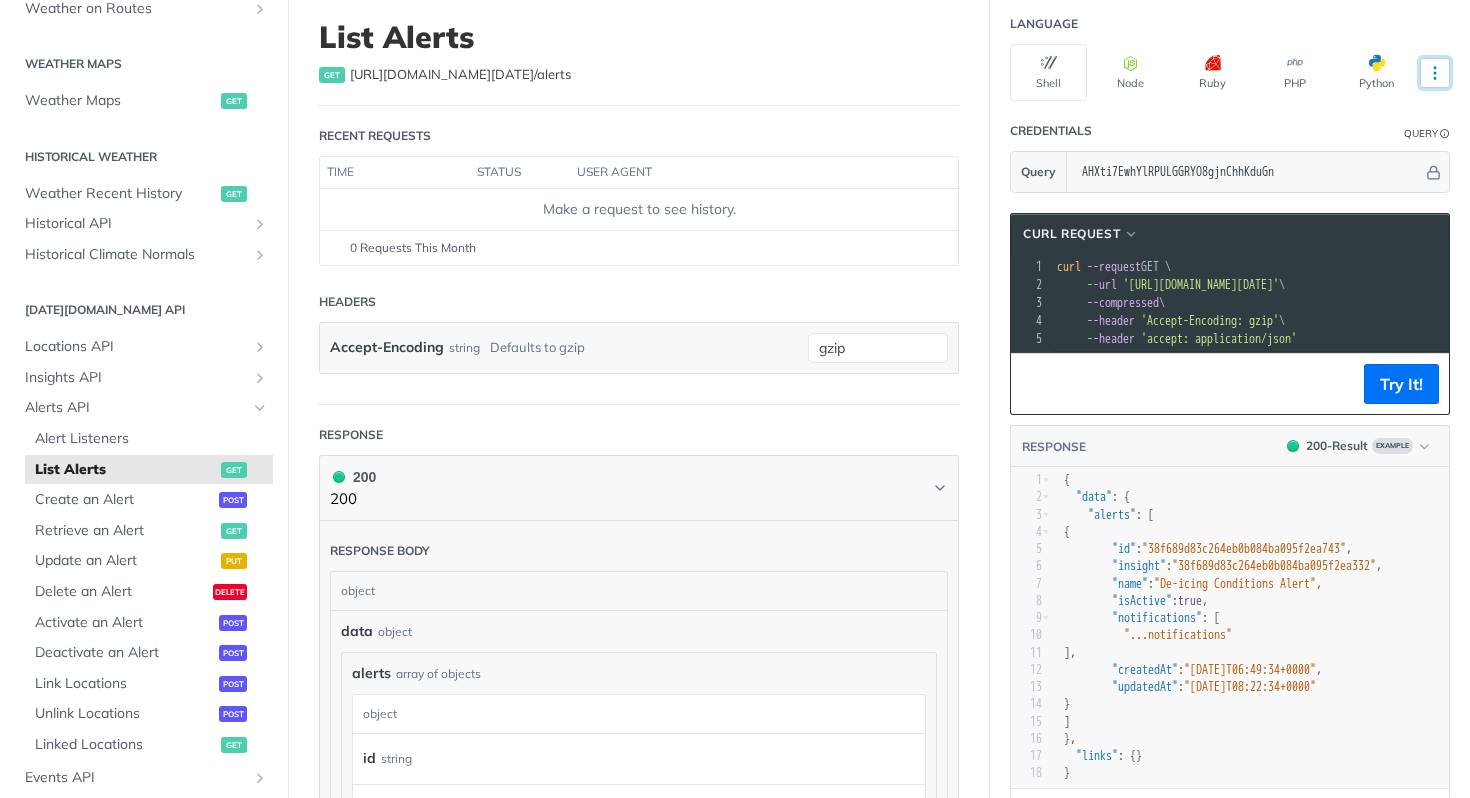 click 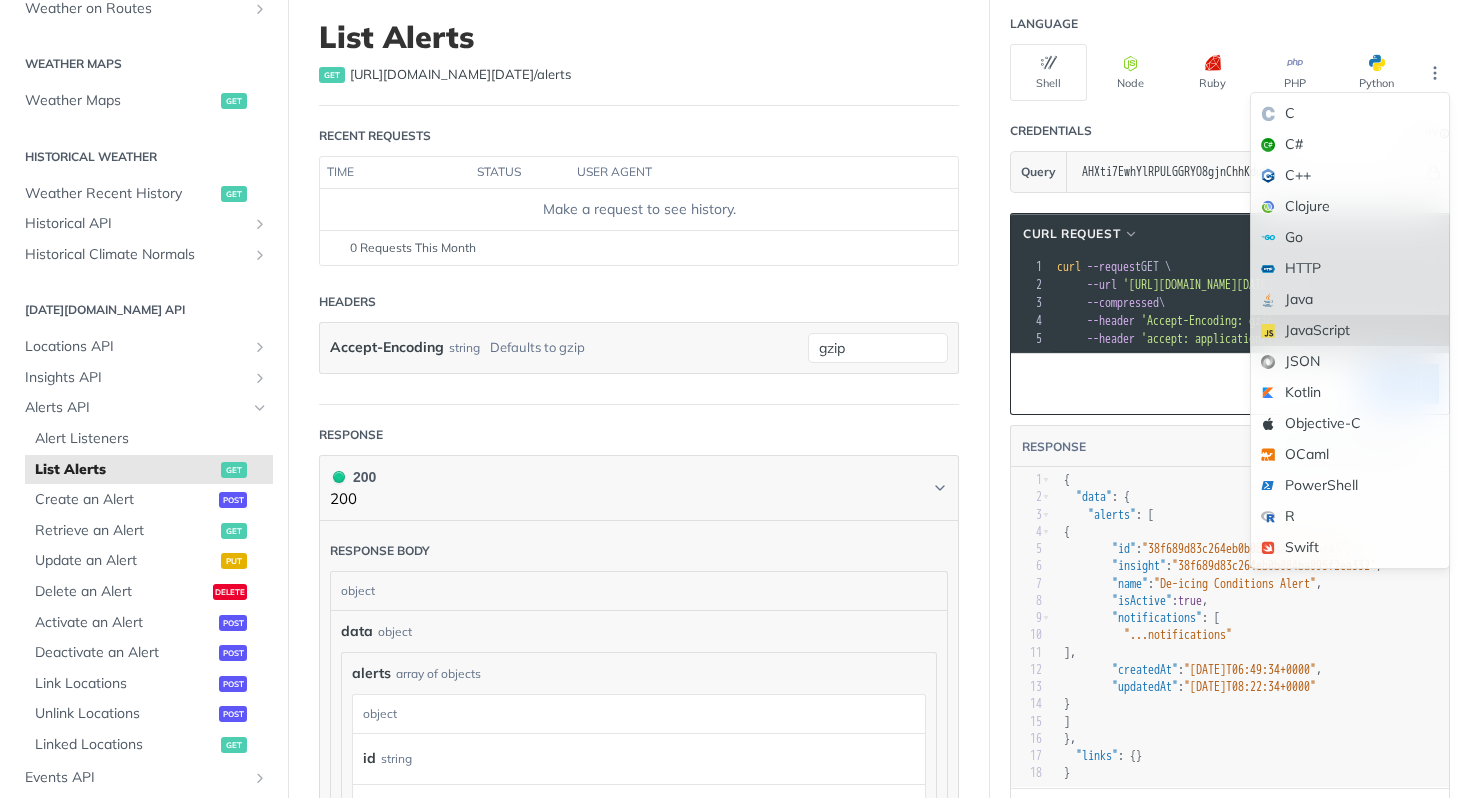 click on "JavaScript" at bounding box center [1350, 330] 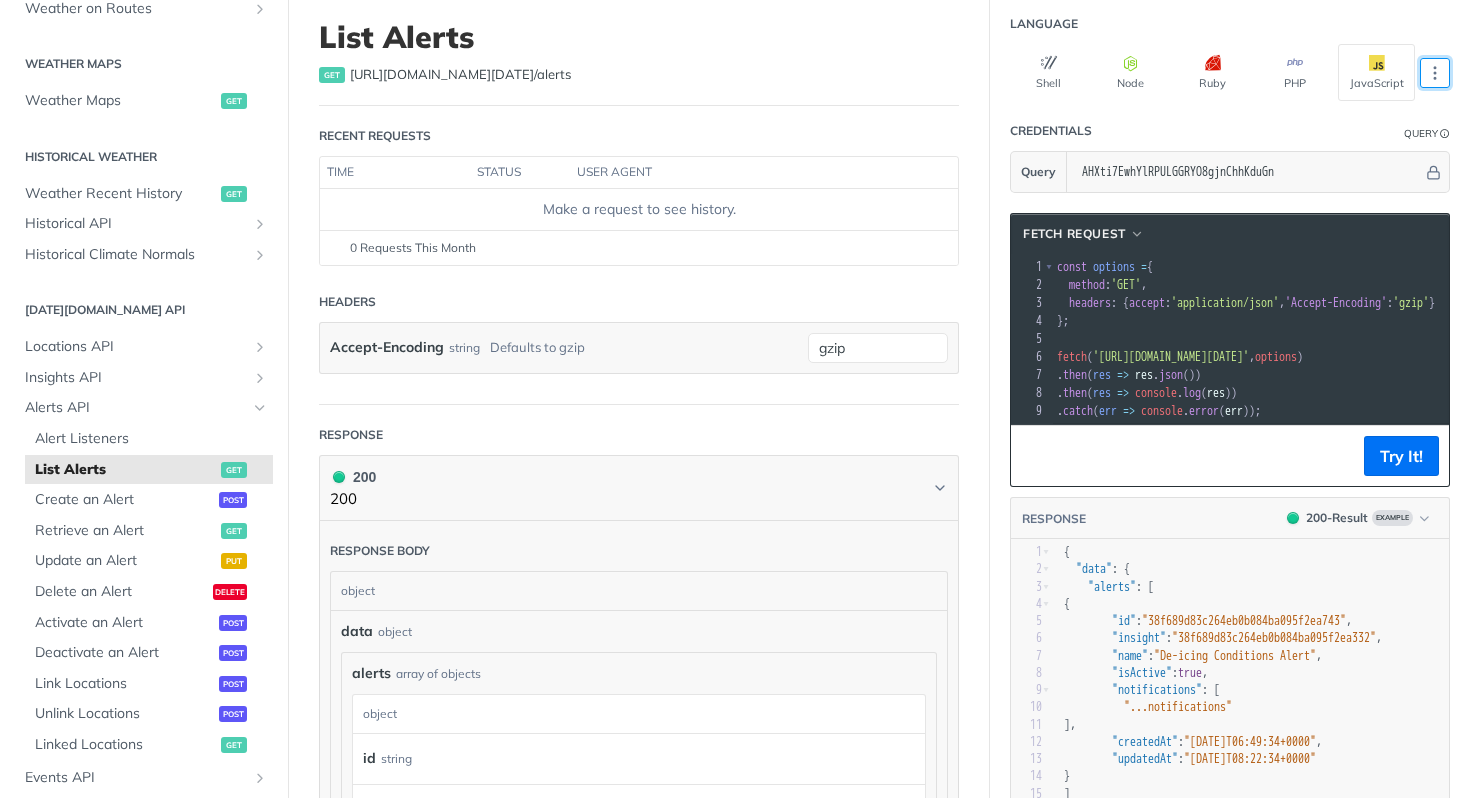 scroll, scrollTop: 0, scrollLeft: 228, axis: horizontal 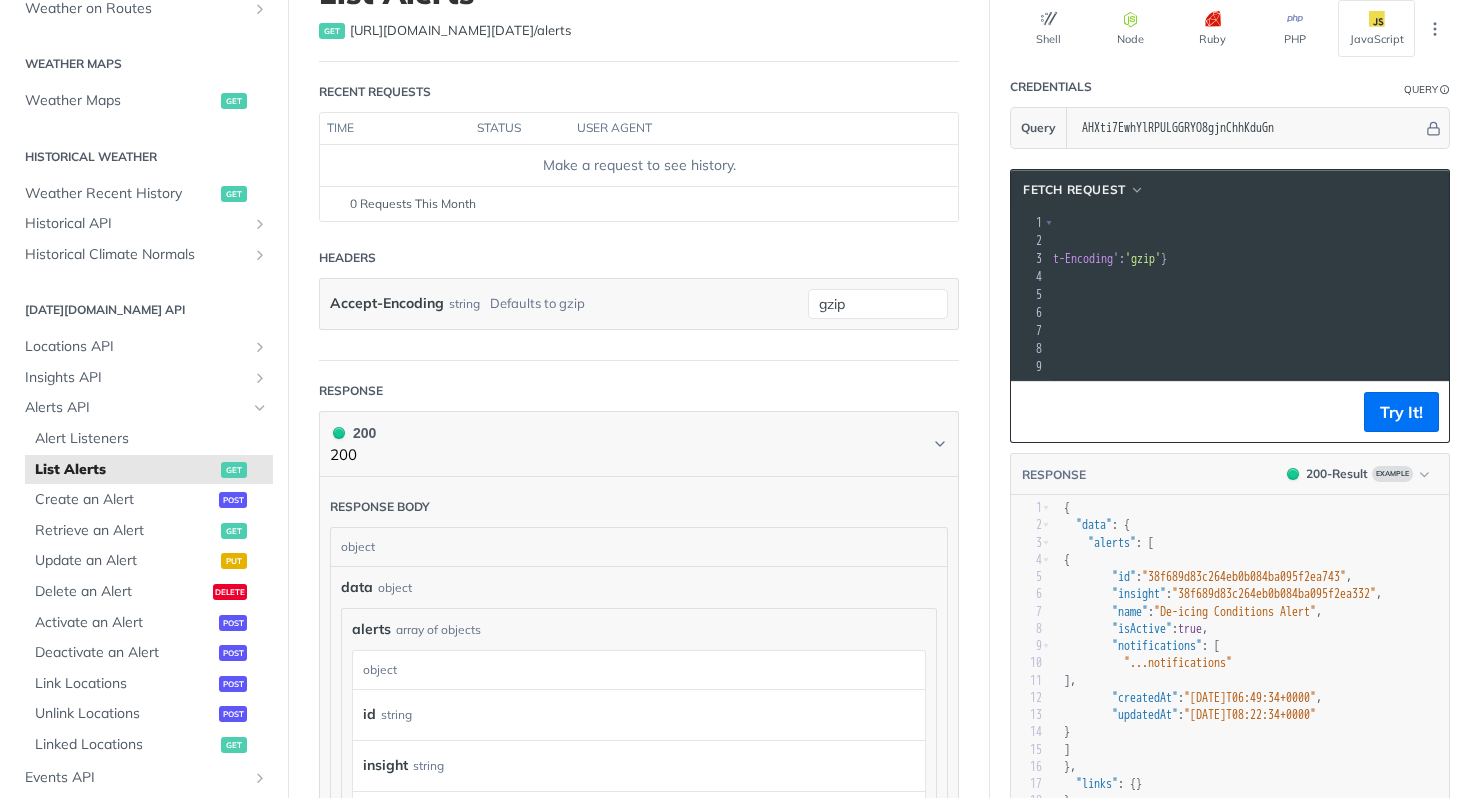 drag, startPoint x: 1110, startPoint y: 314, endPoint x: 1369, endPoint y: 313, distance: 259.00192 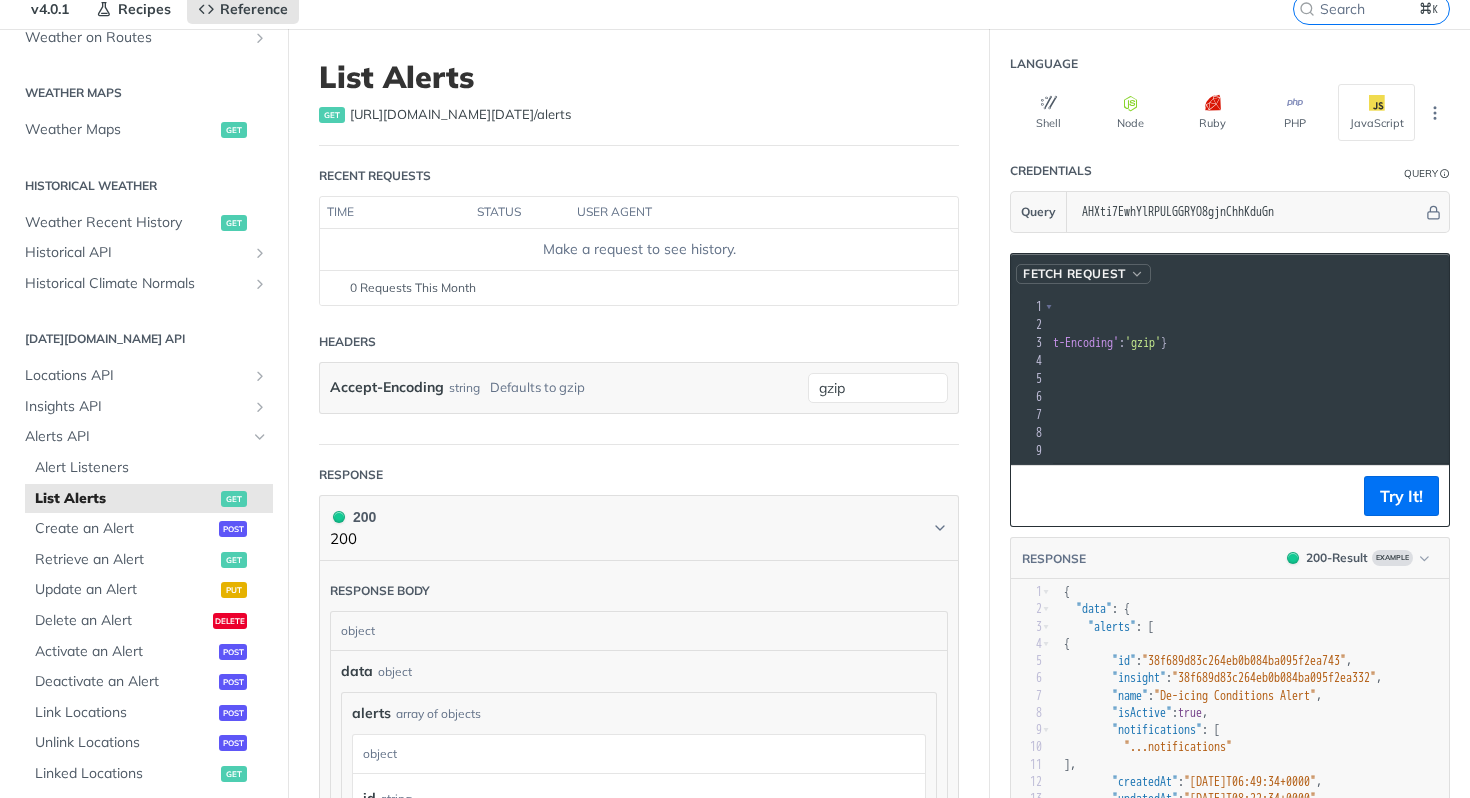 click on "fetch Request" at bounding box center [1074, 274] 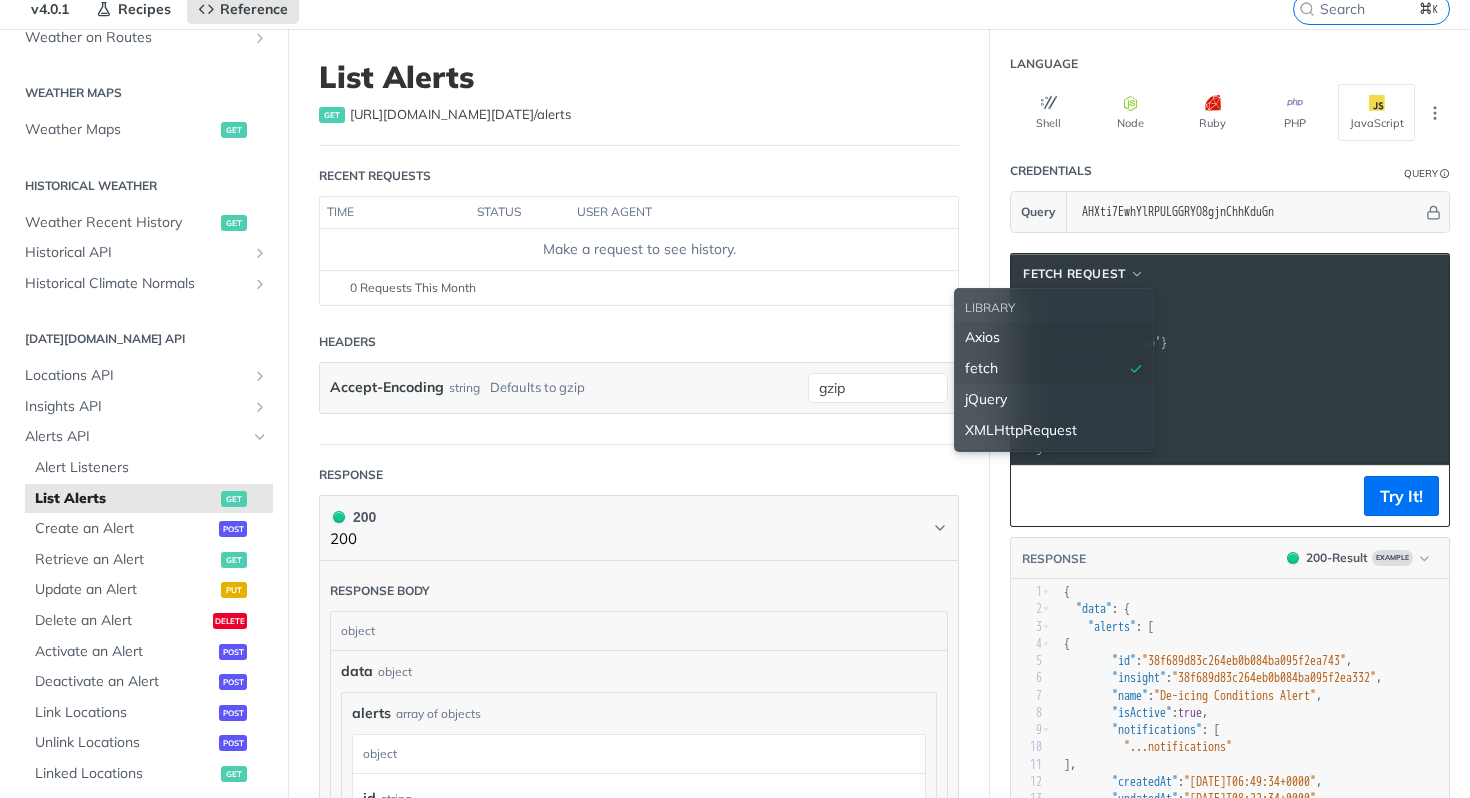 click on "Axios" at bounding box center [1054, 337] 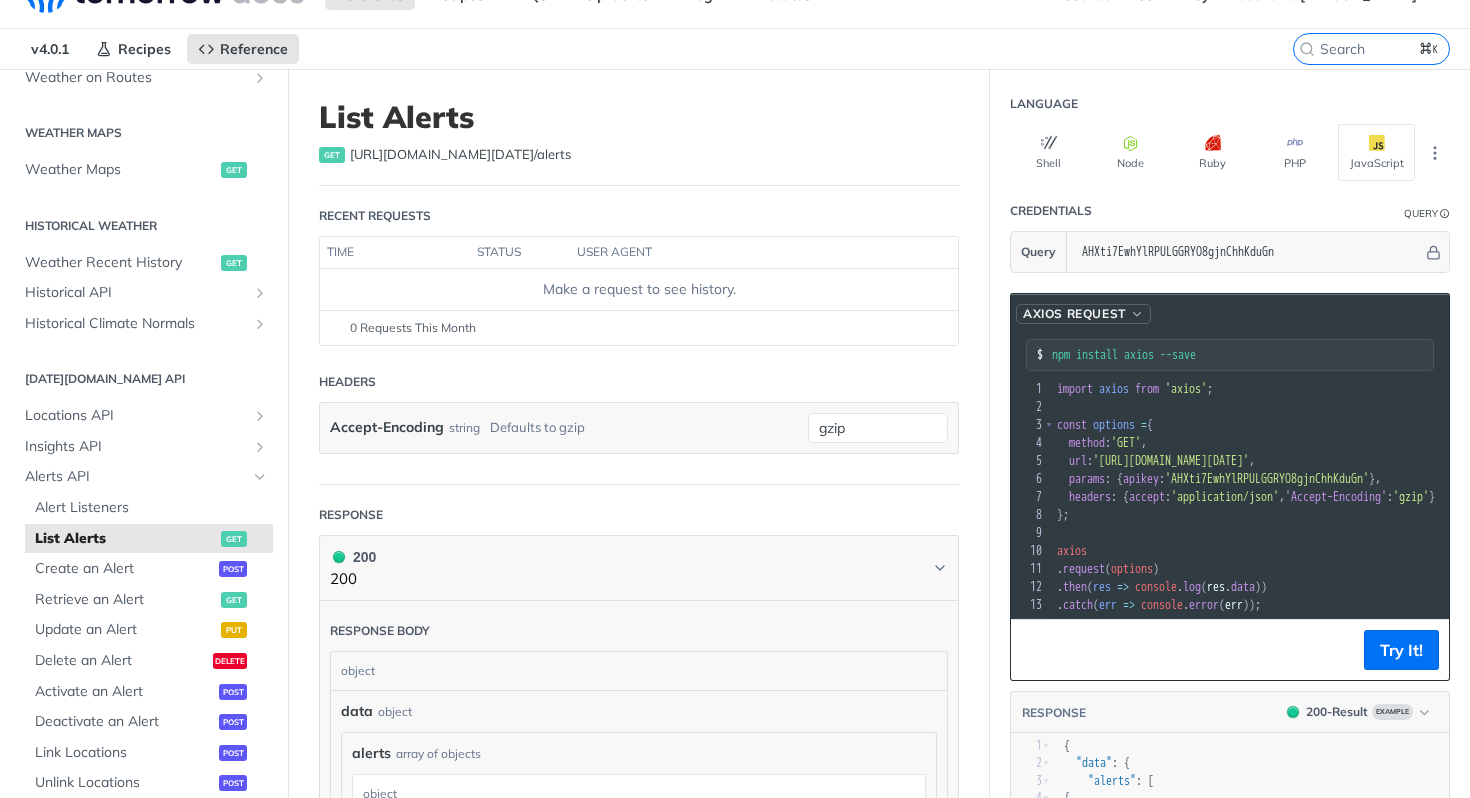 click on "Axios Request" at bounding box center [1074, 314] 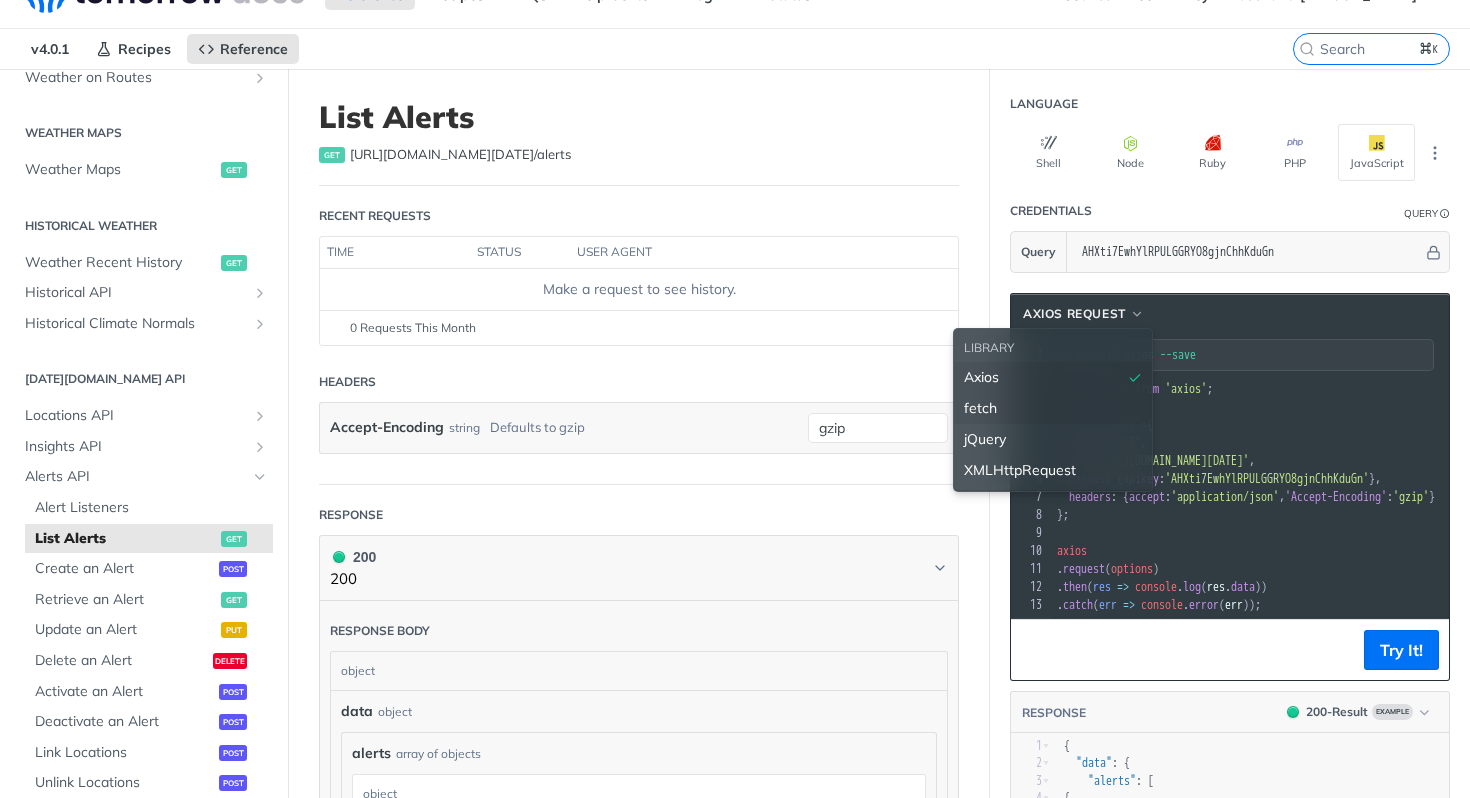 click on "fetch" at bounding box center (1053, 408) 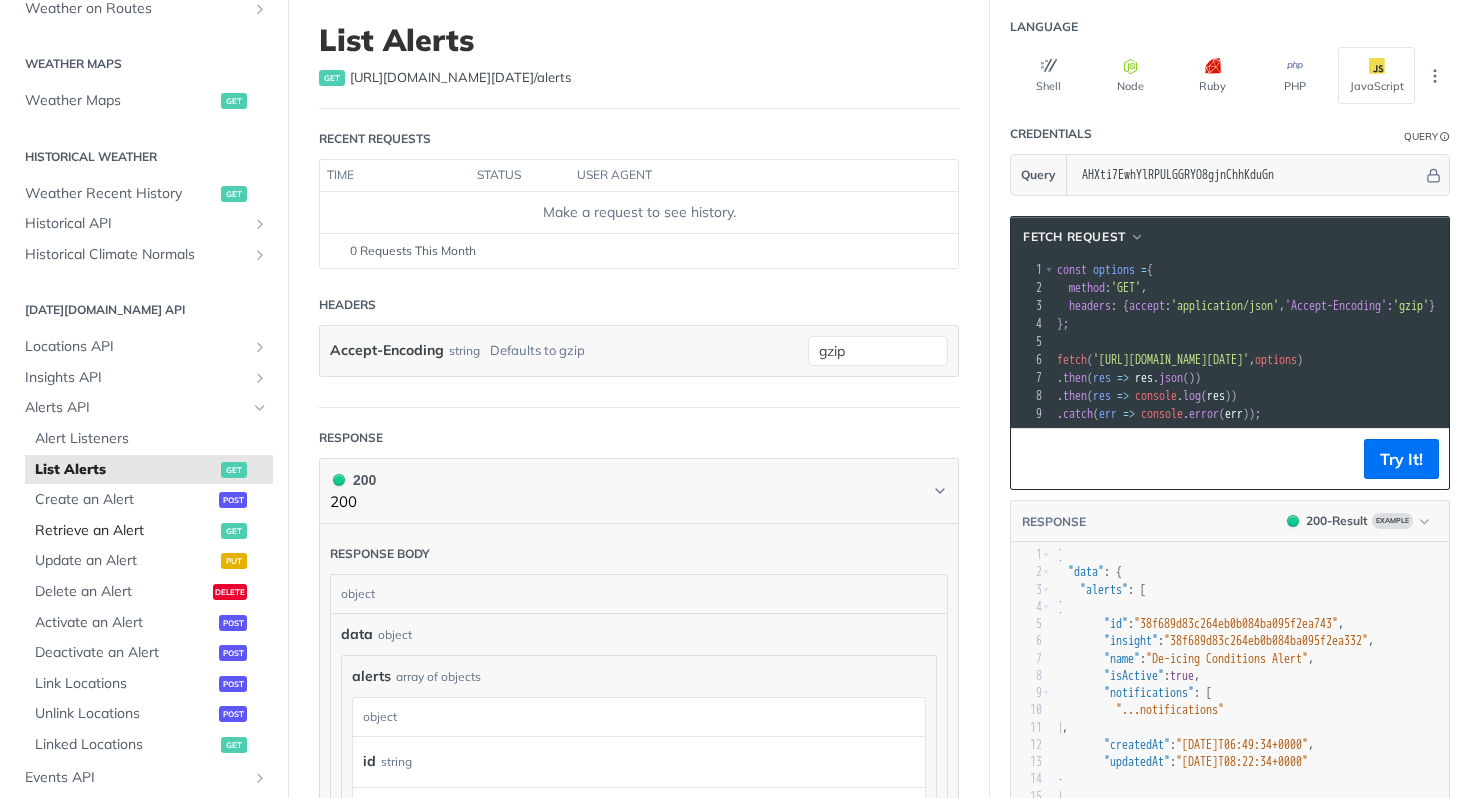 click on "Retrieve an Alert" at bounding box center [125, 531] 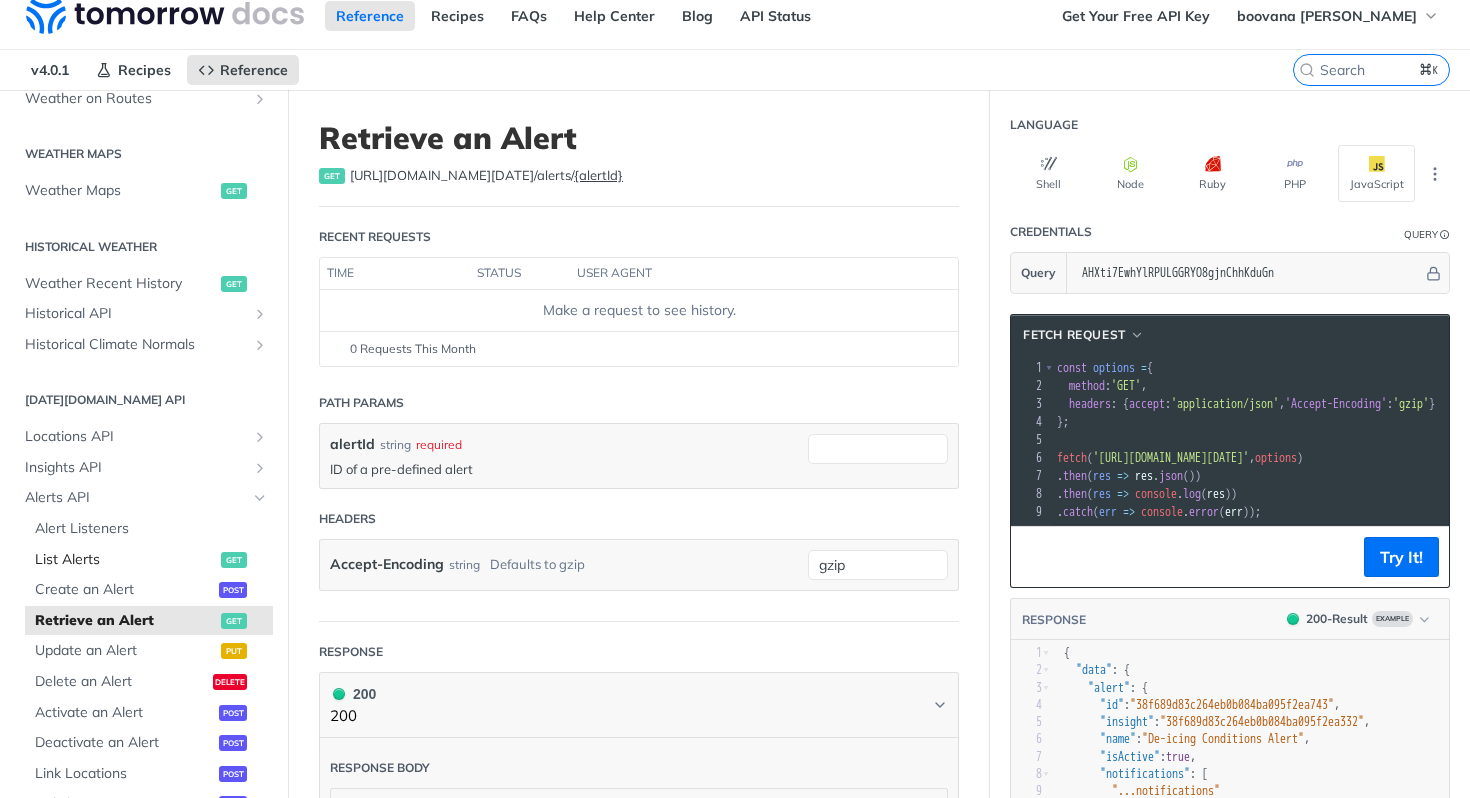 click on "List Alerts" at bounding box center (125, 560) 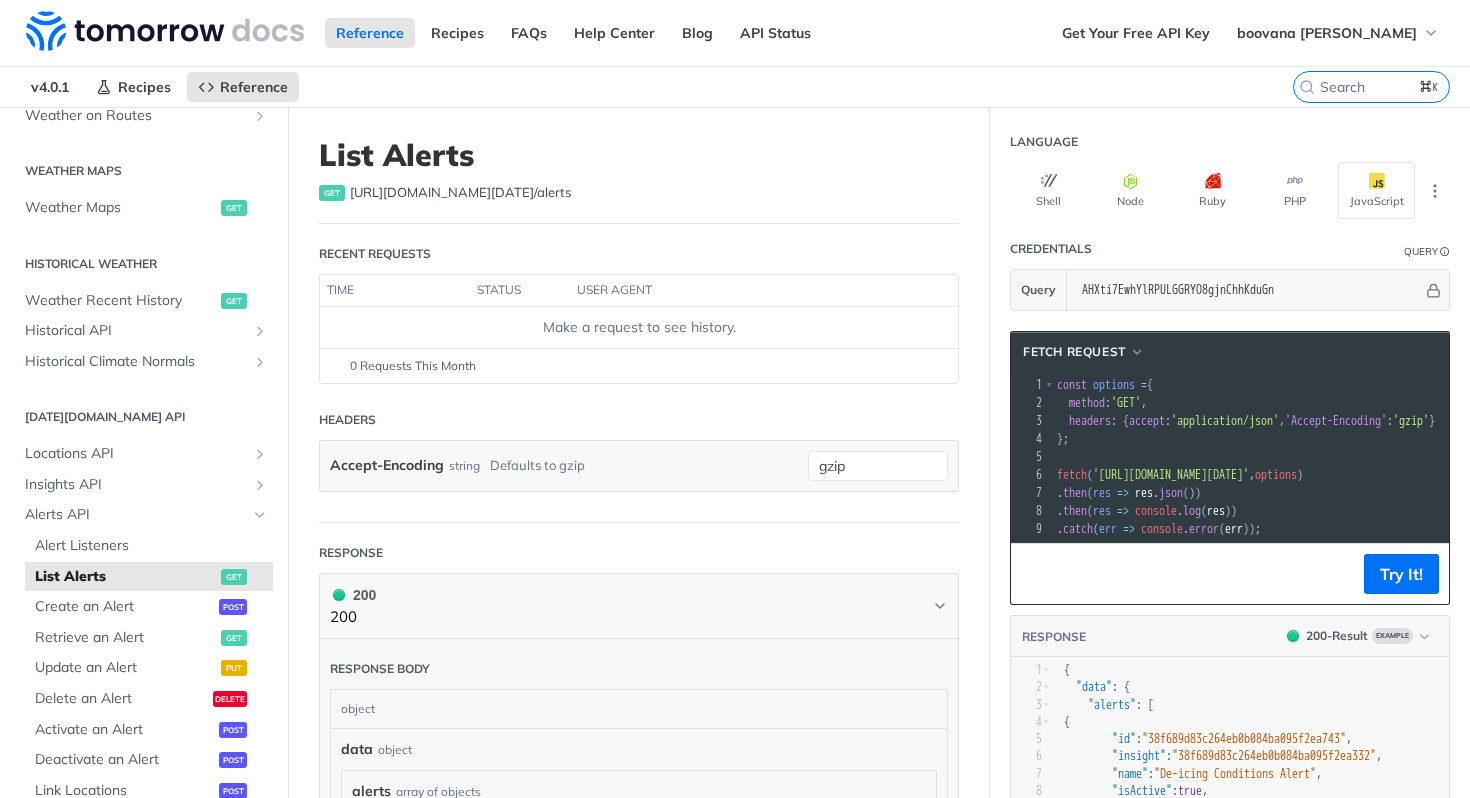 scroll, scrollTop: 0, scrollLeft: 201, axis: horizontal 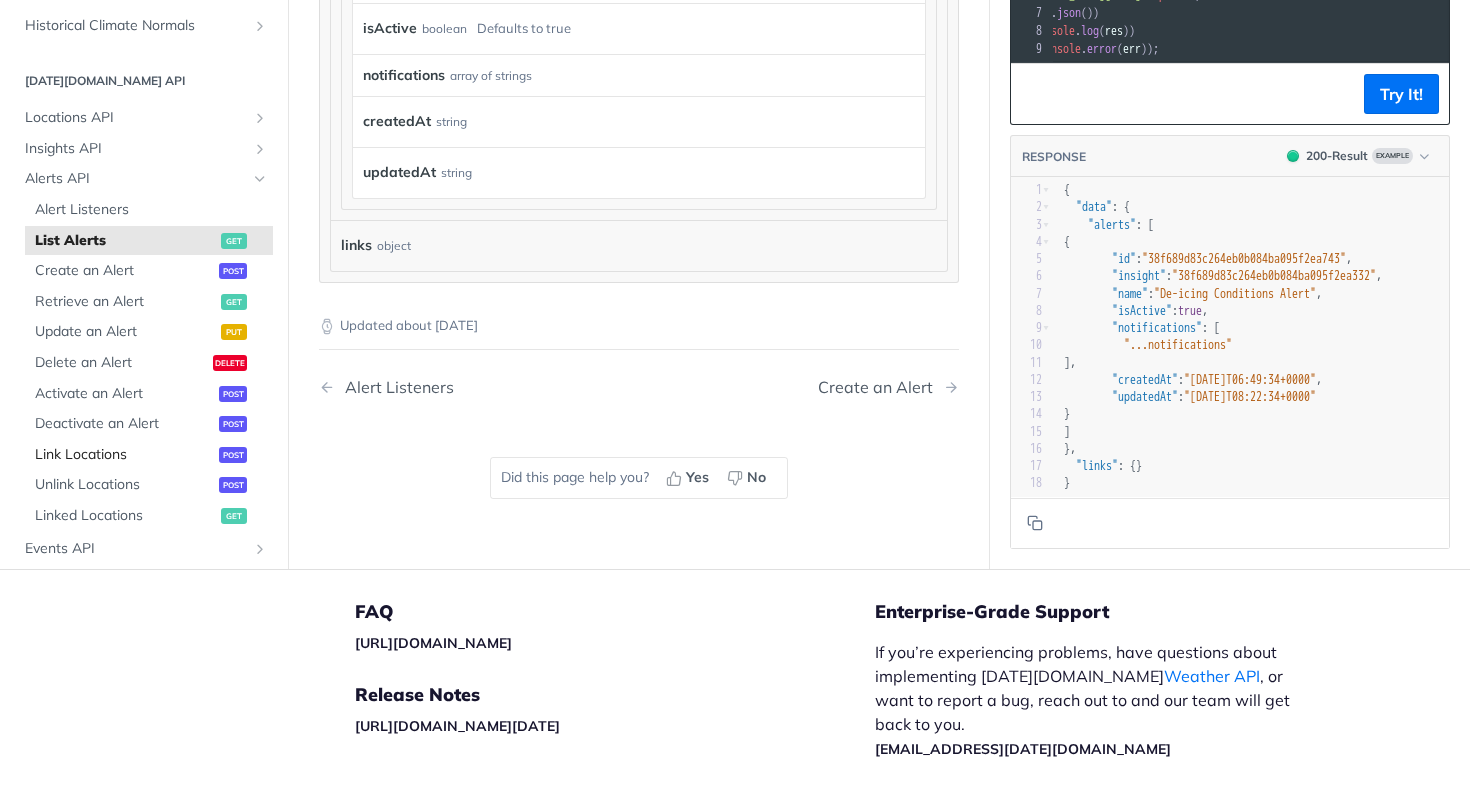 click on "Link Locations" at bounding box center (124, 455) 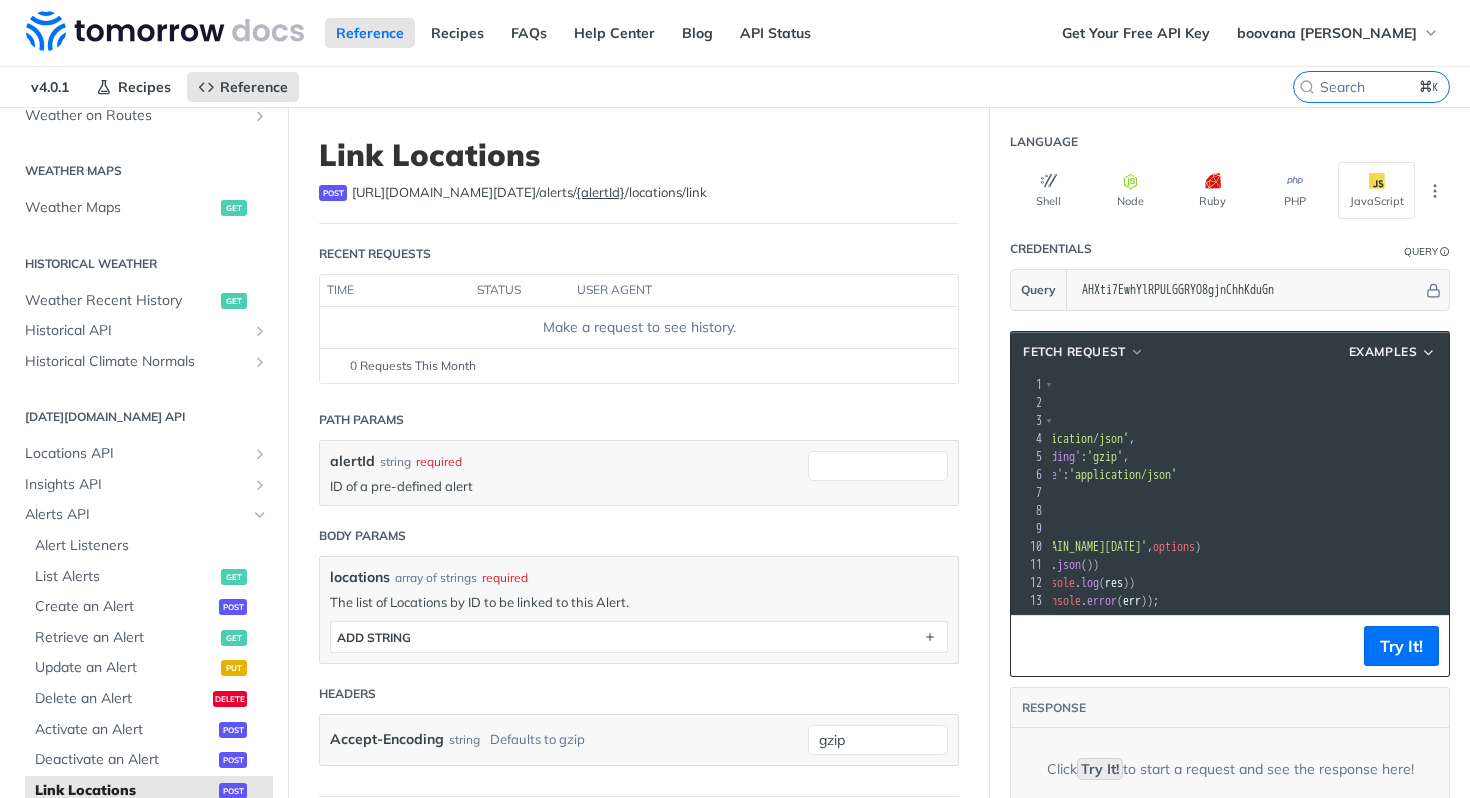 scroll, scrollTop: 16, scrollLeft: 0, axis: vertical 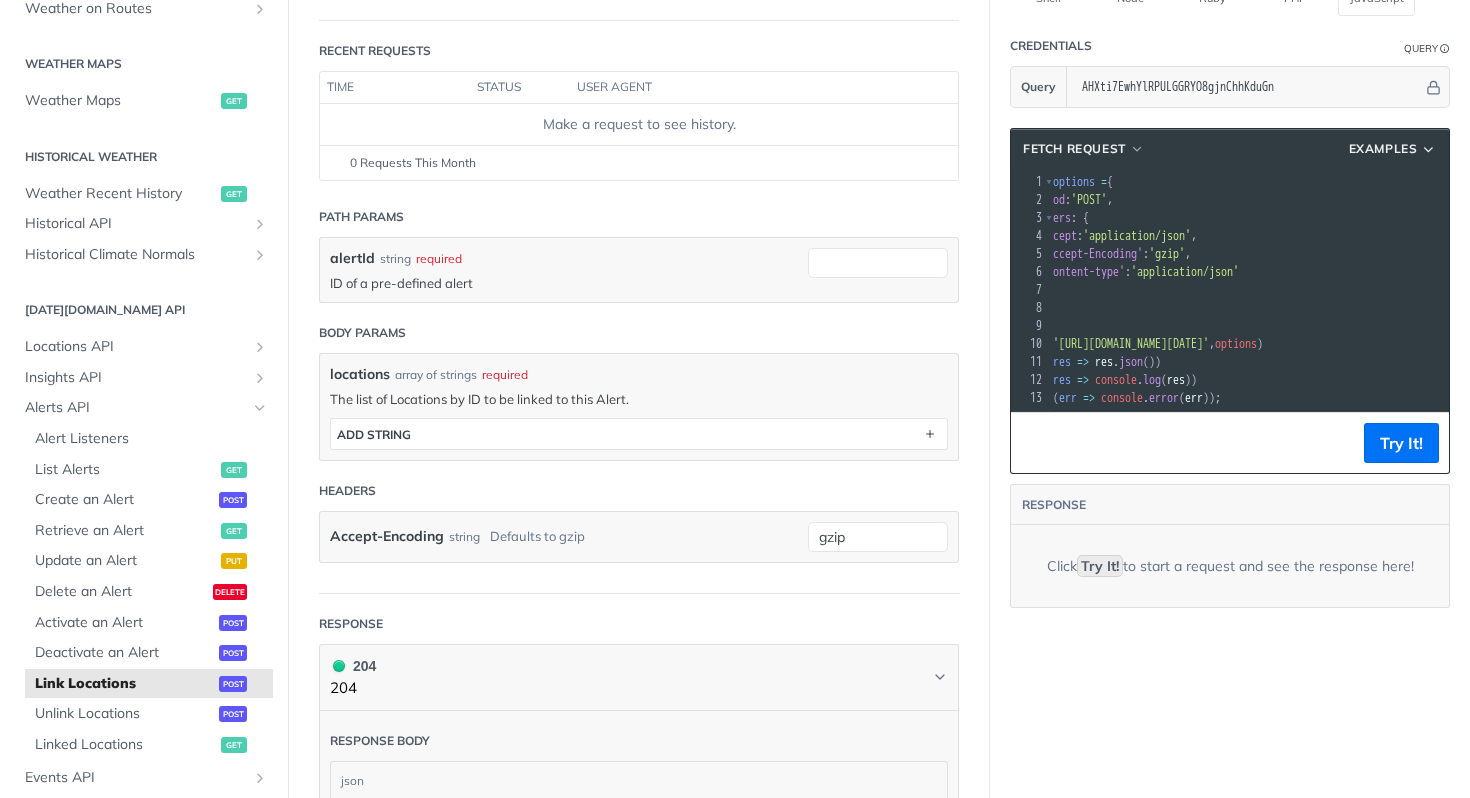 click on "Try It!" at bounding box center [1100, 566] 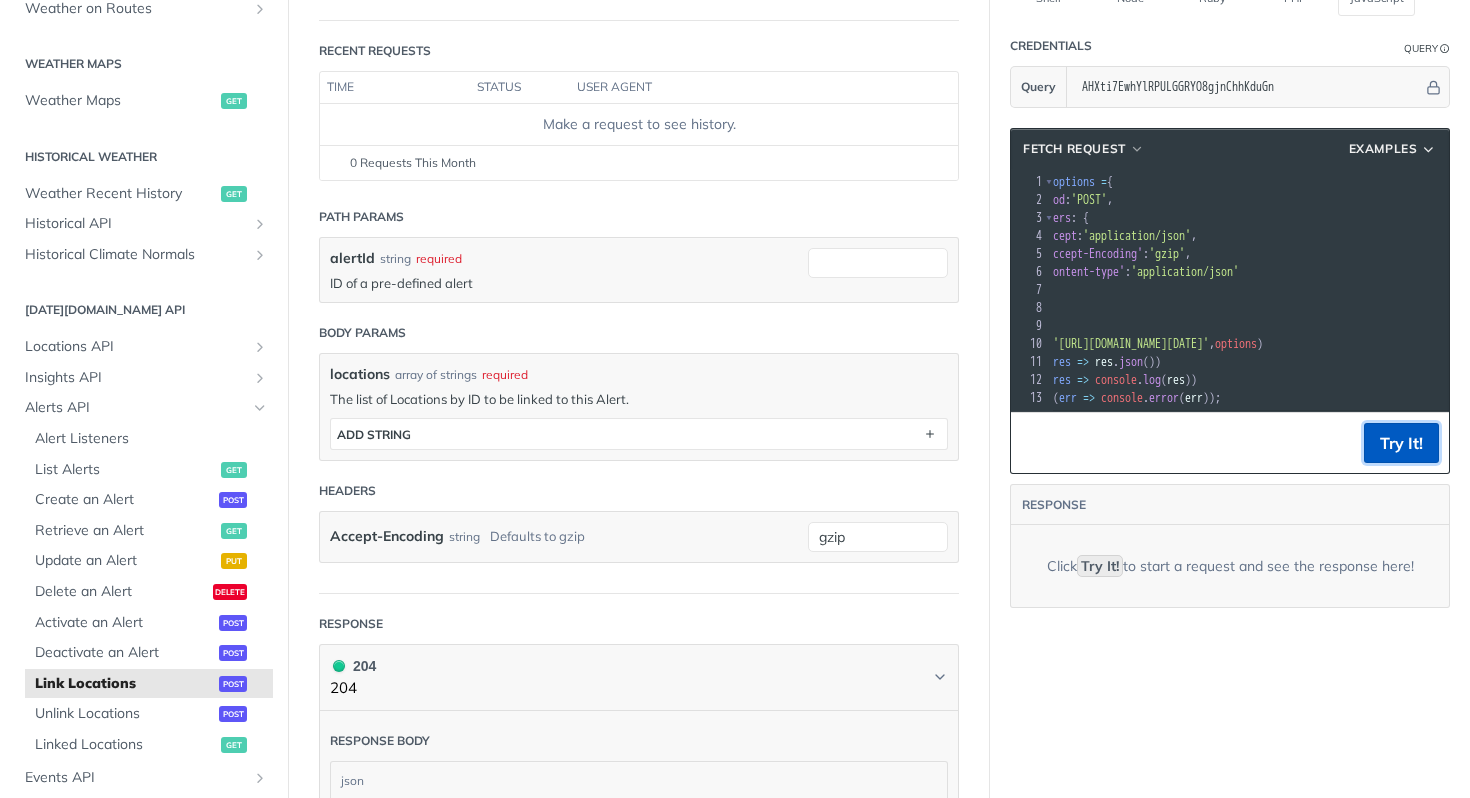click on "Try It!" at bounding box center [1401, 443] 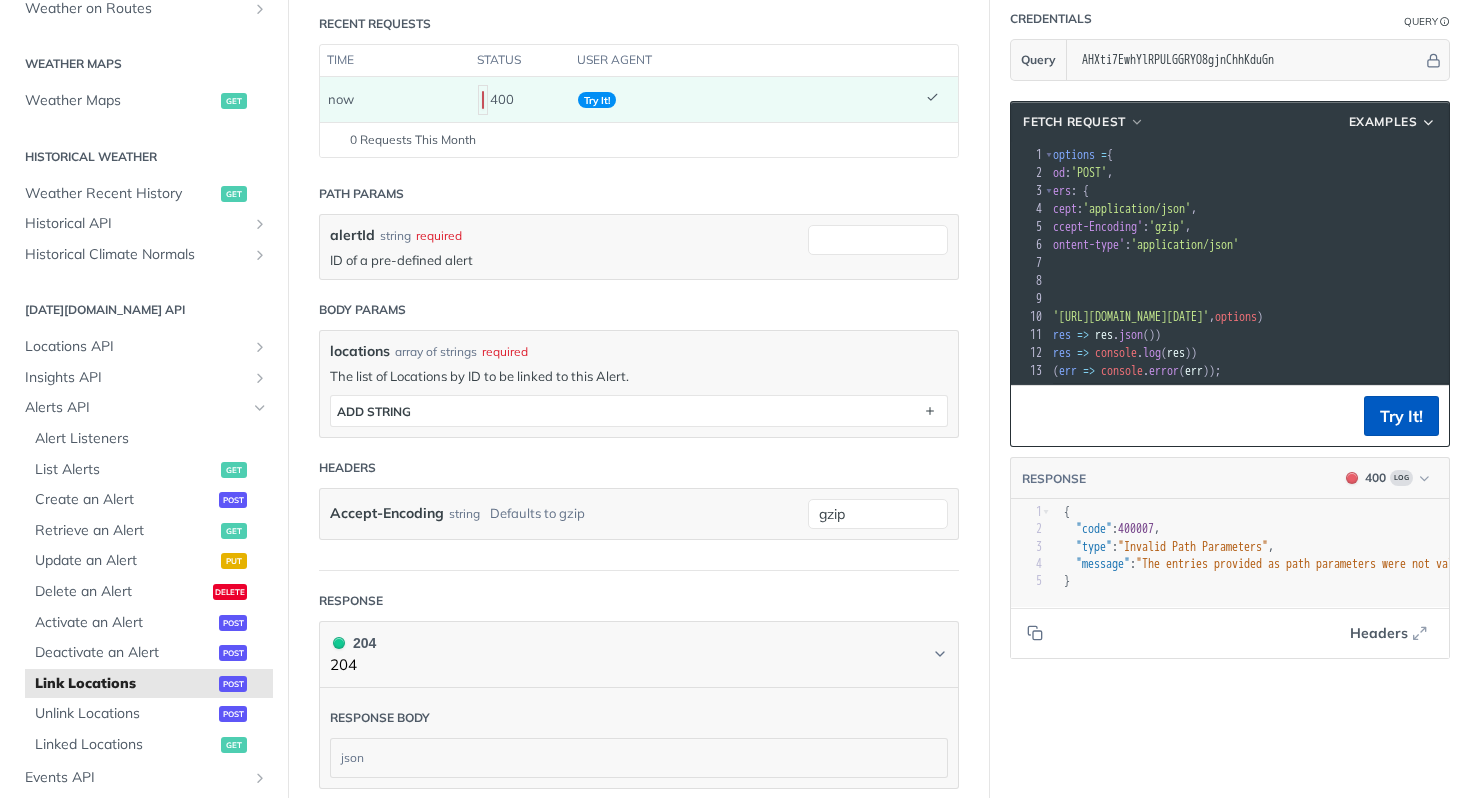 scroll, scrollTop: 190, scrollLeft: 0, axis: vertical 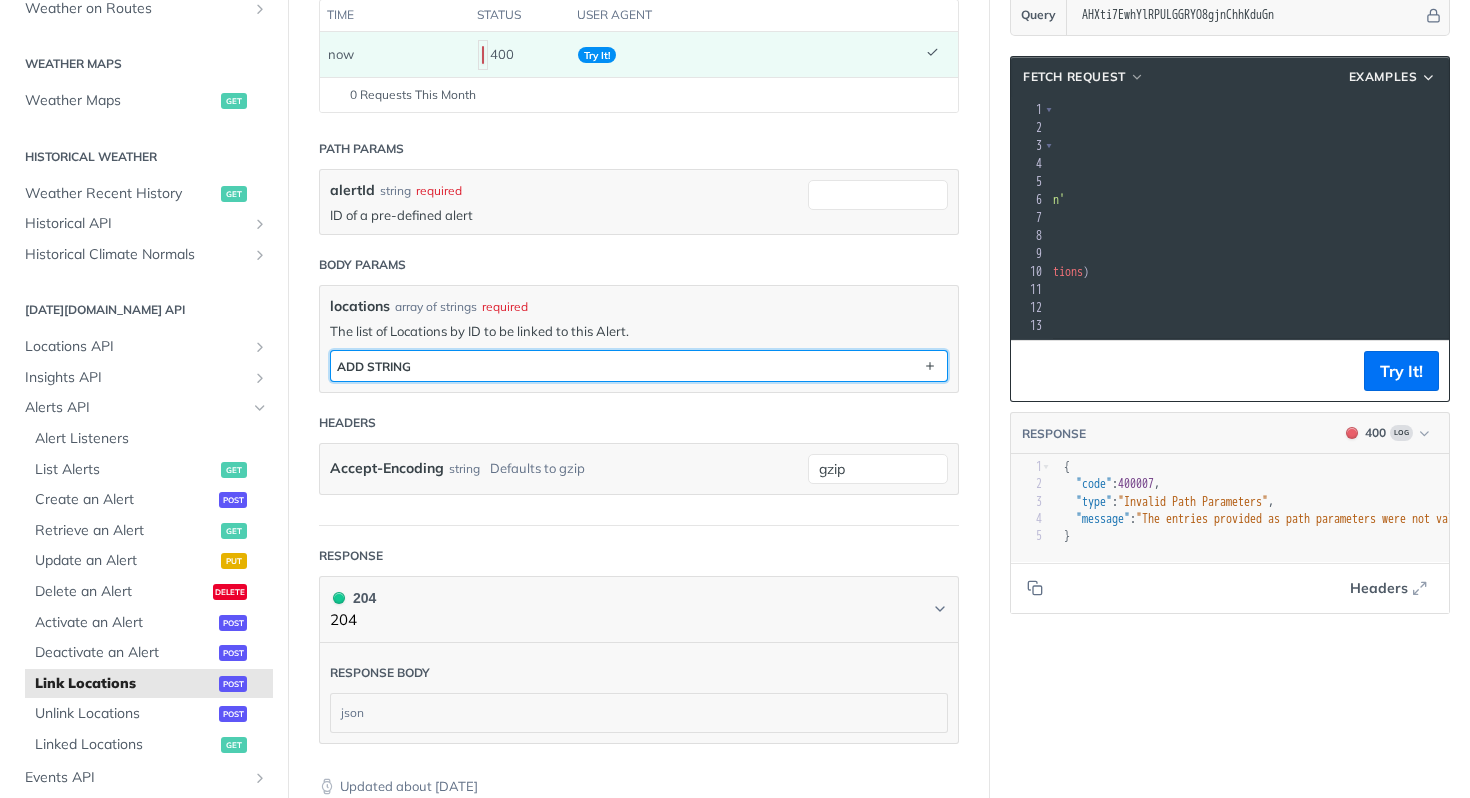 click on "ADD    string" at bounding box center [639, 366] 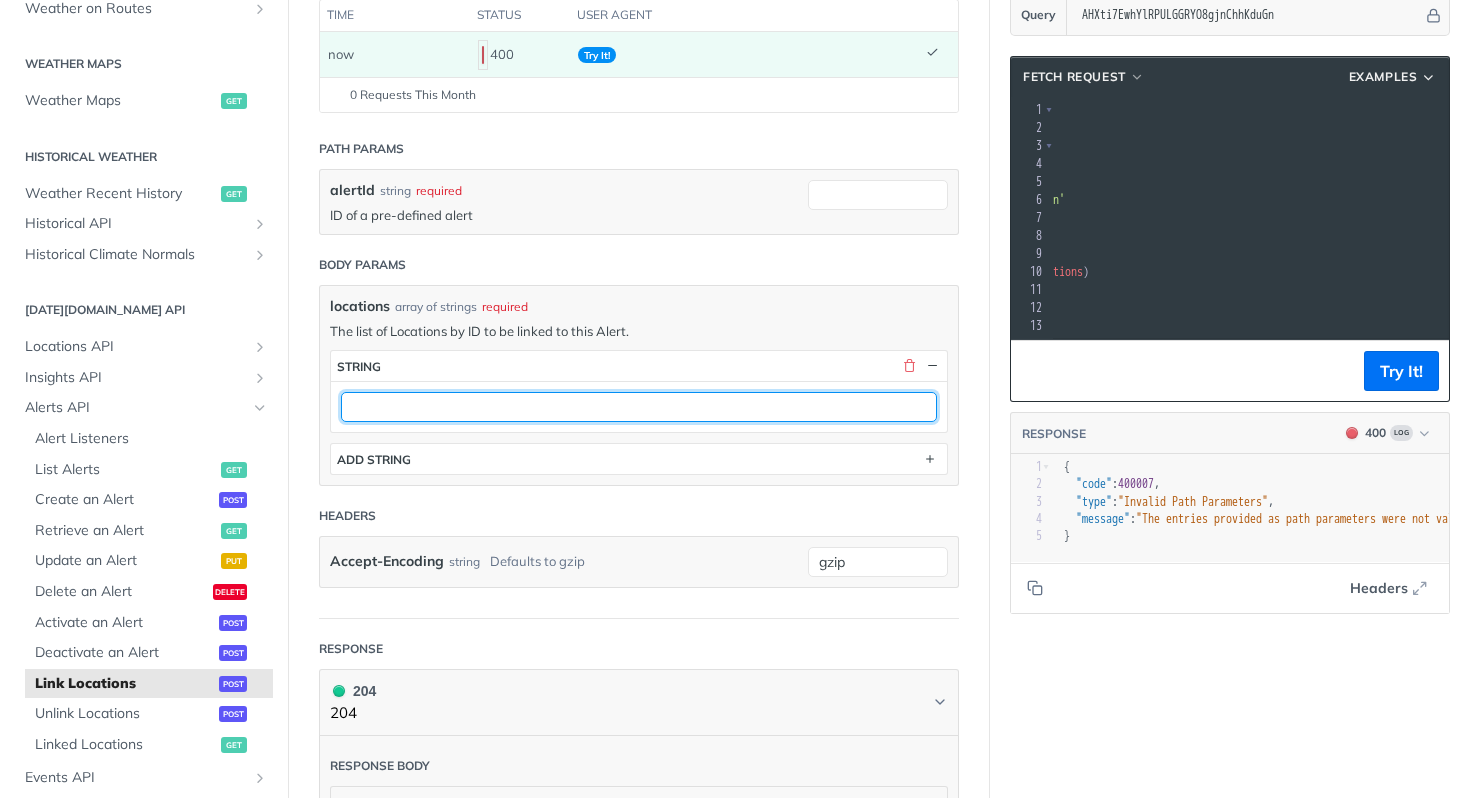 click at bounding box center [639, 407] 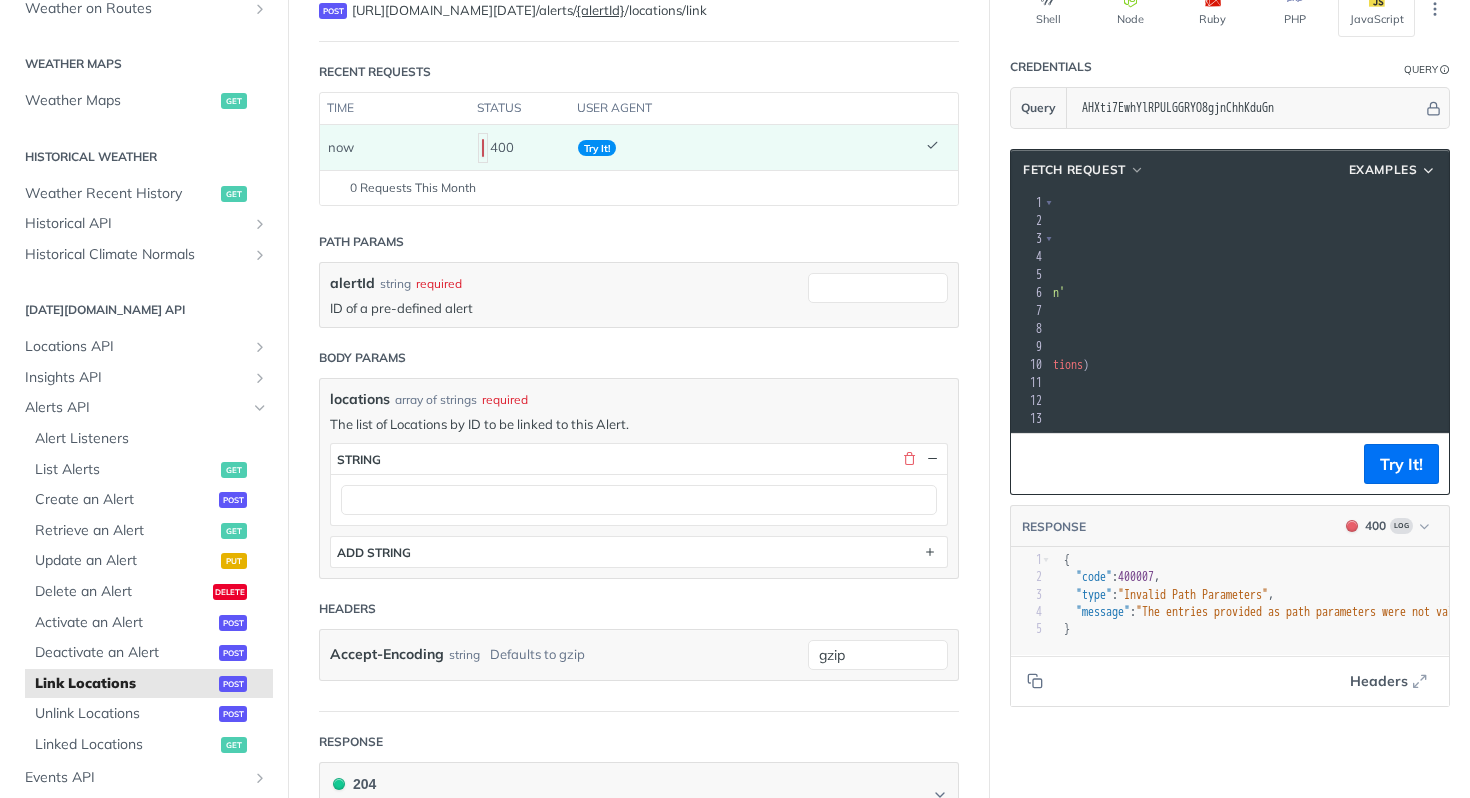 click at bounding box center (483, 148) 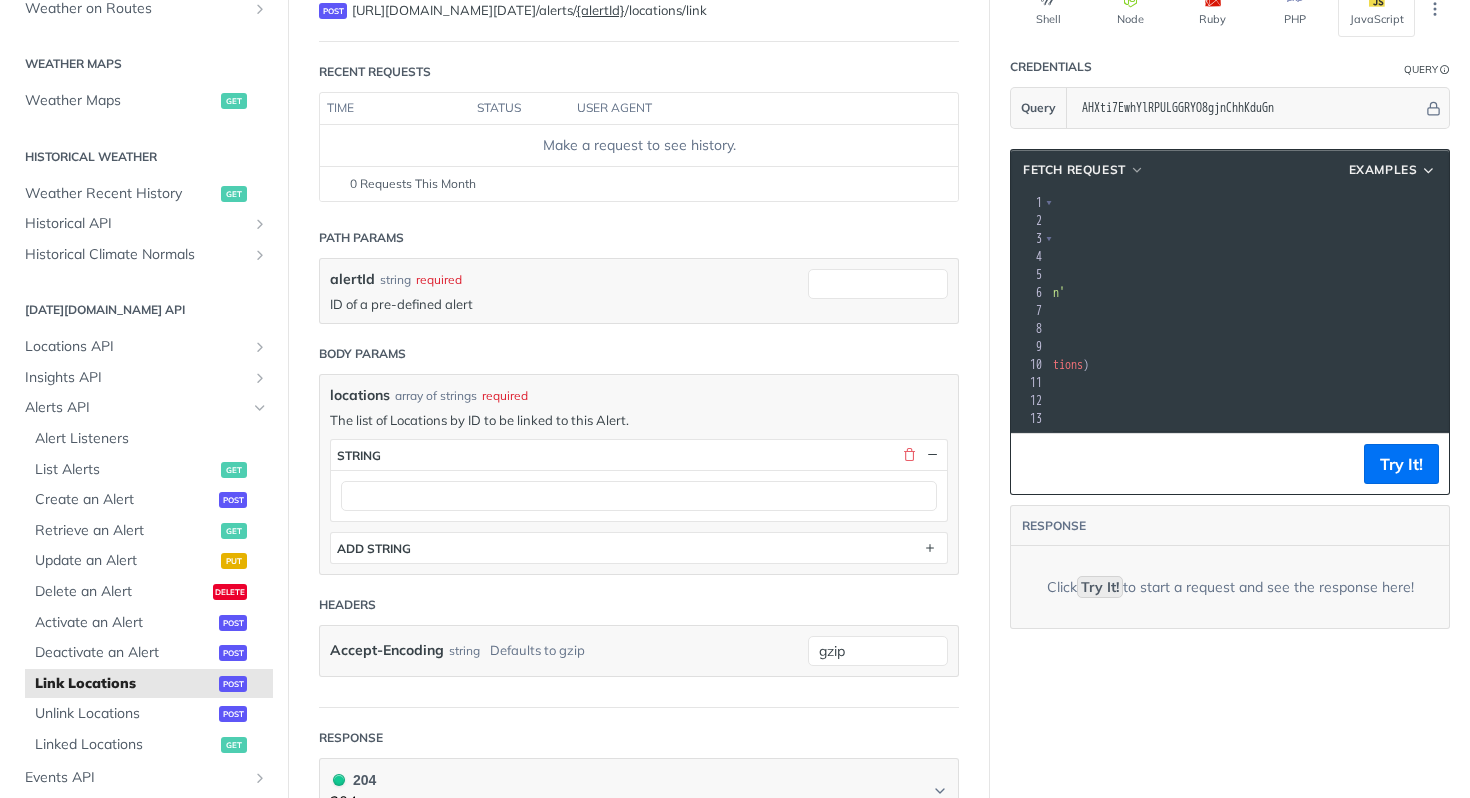 click on "Make a request to see history." at bounding box center (639, 145) 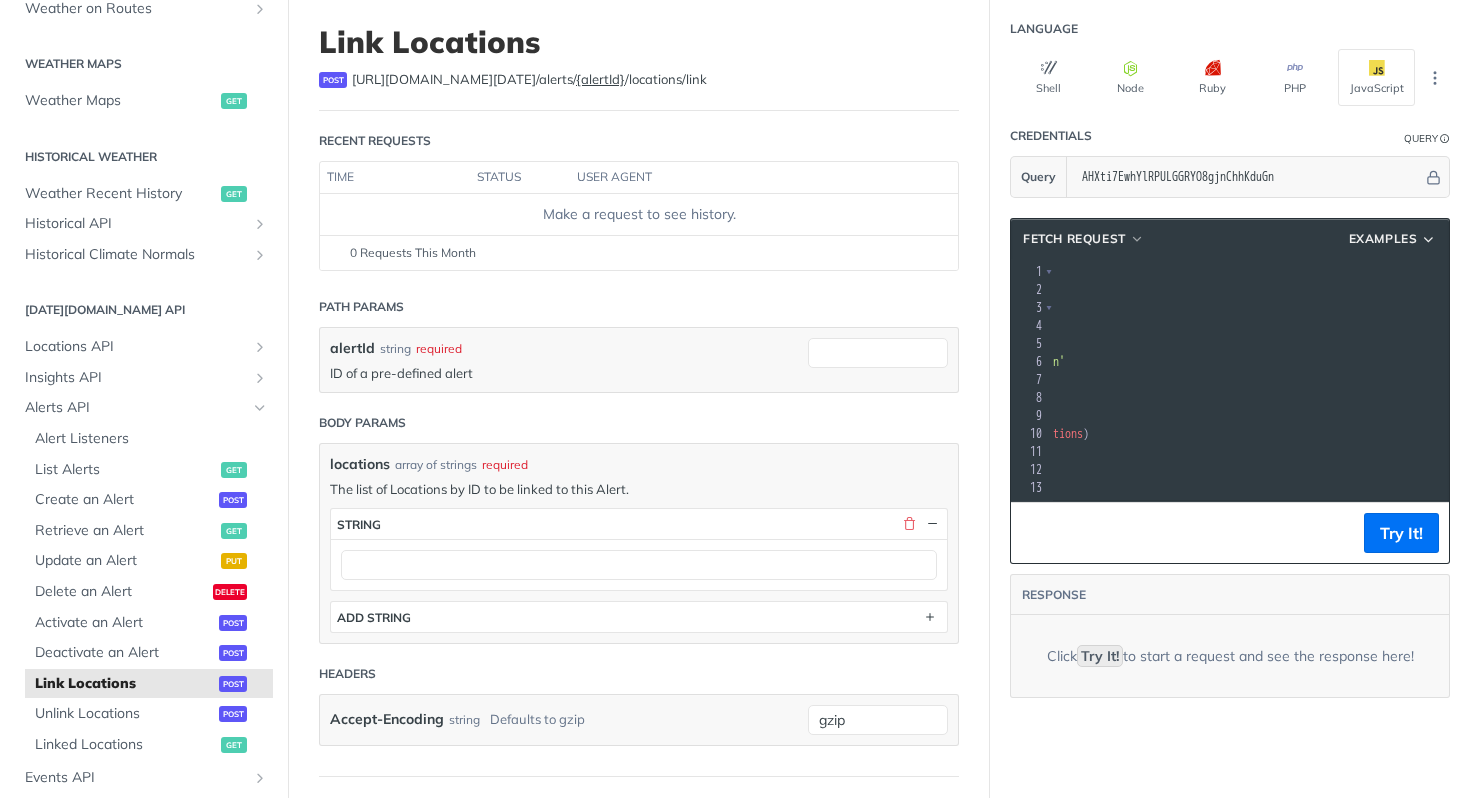 click on "ID of a pre-defined alert" at bounding box center (564, 373) 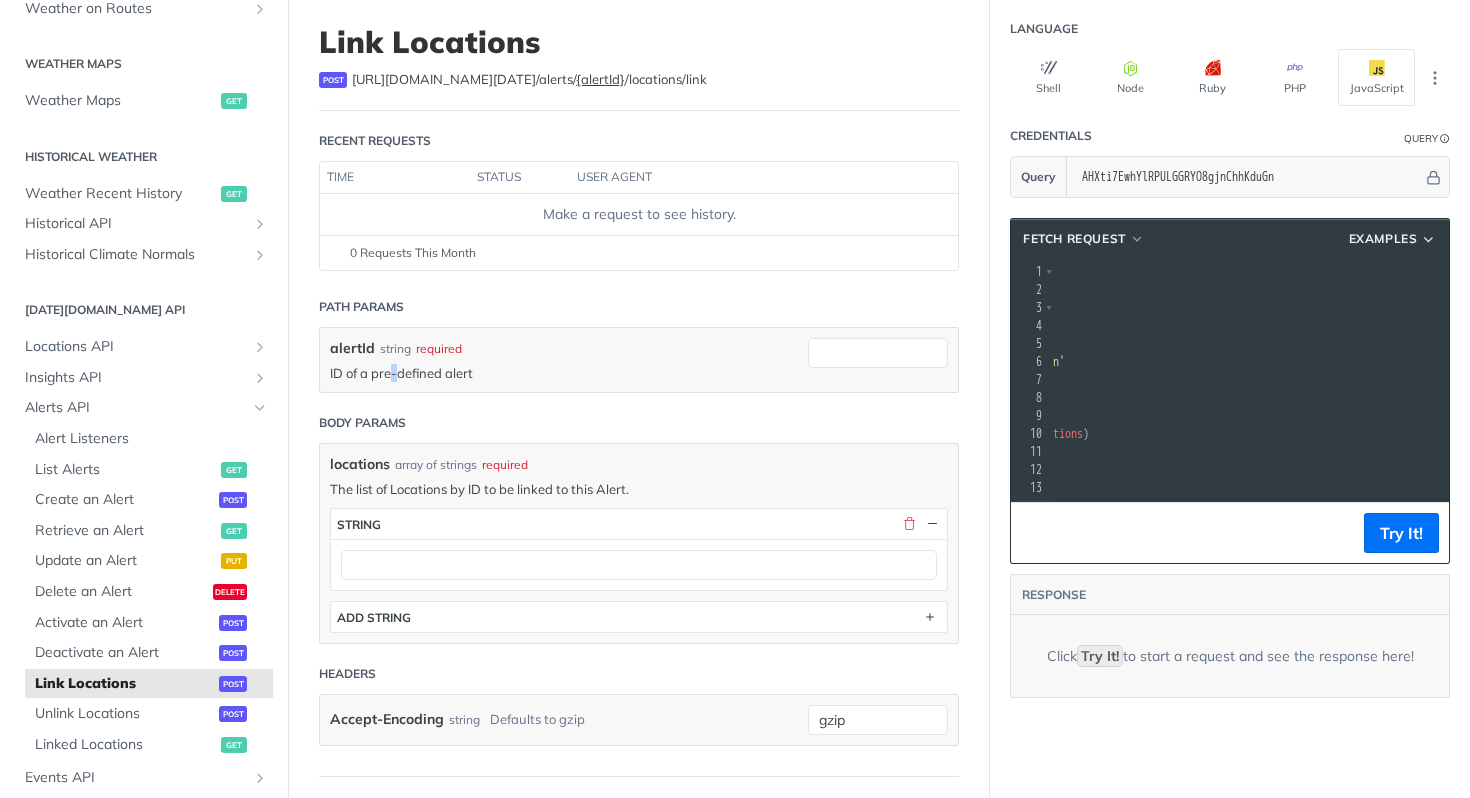 click on "ID of a pre-defined alert" at bounding box center (564, 373) 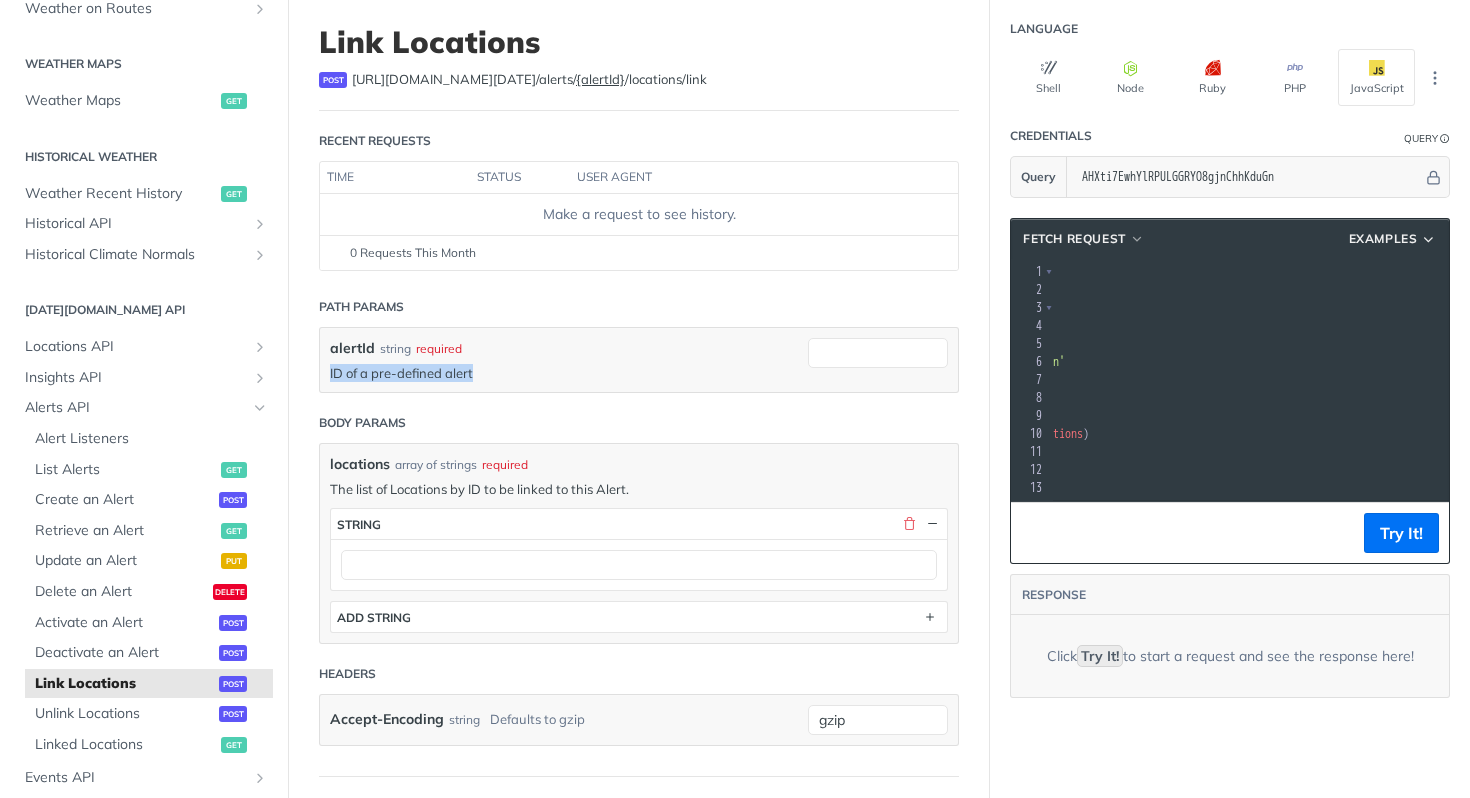 click on "alertId" at bounding box center (352, 348) 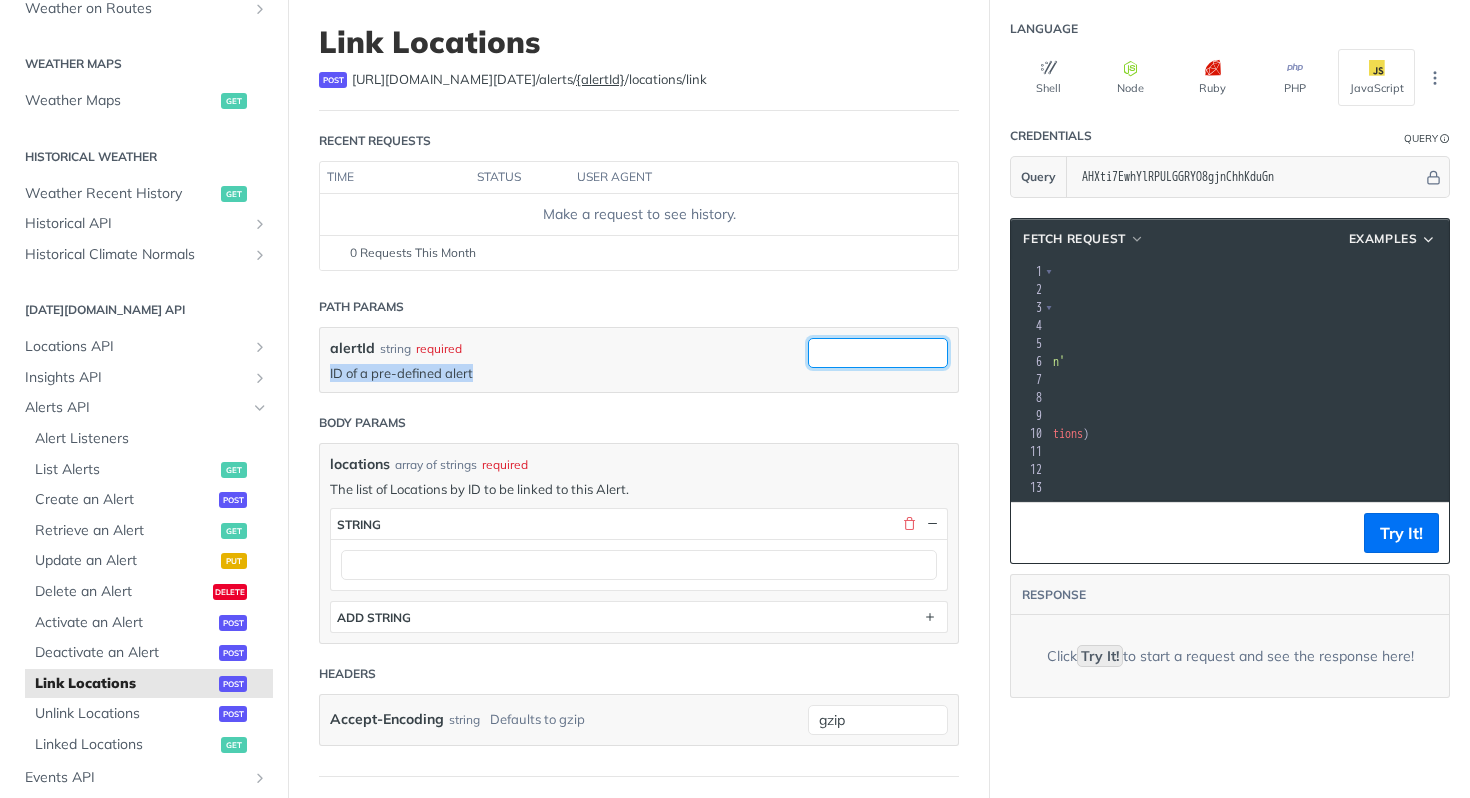 click on "alertId" at bounding box center [878, 353] 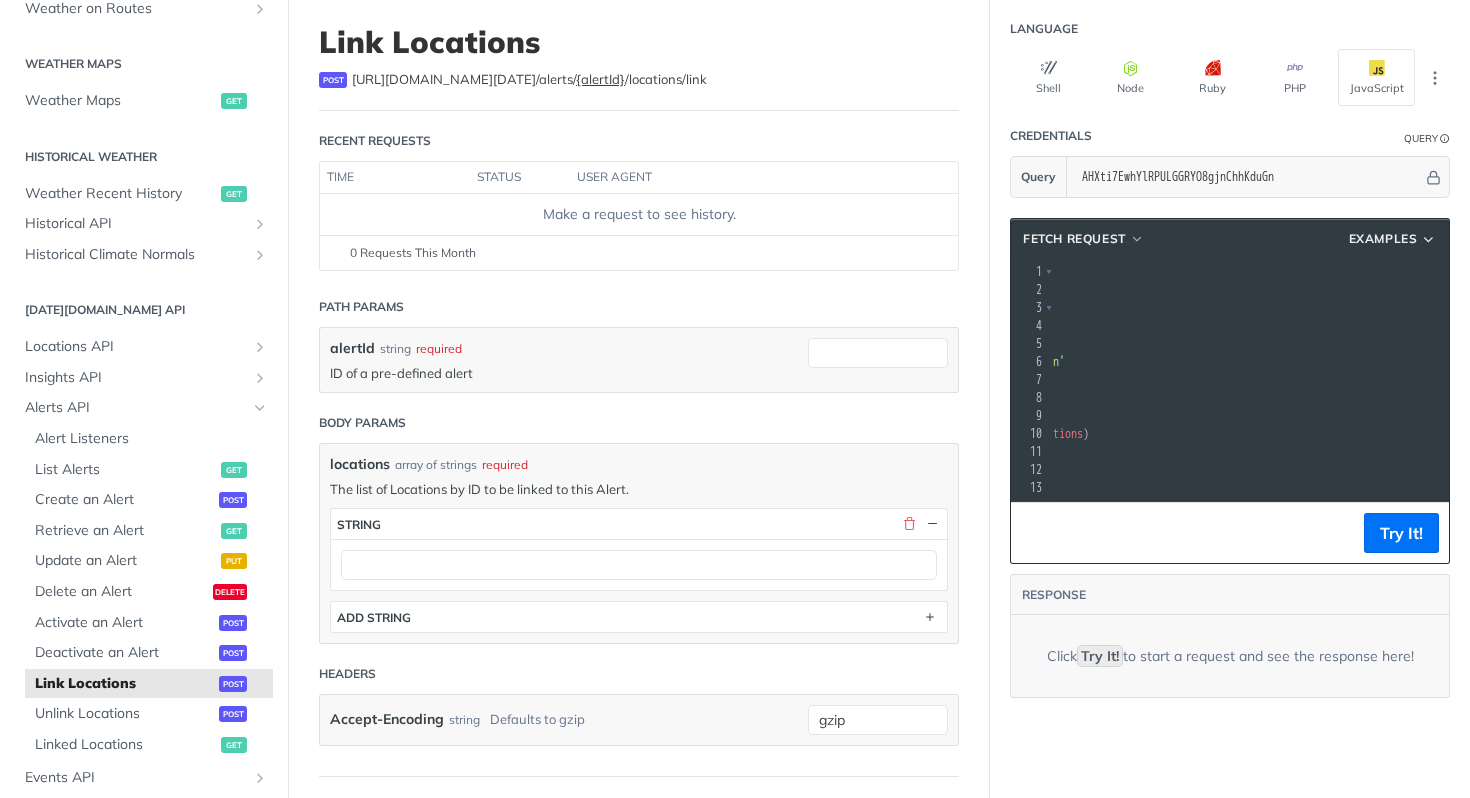 click on "alertId" at bounding box center (352, 348) 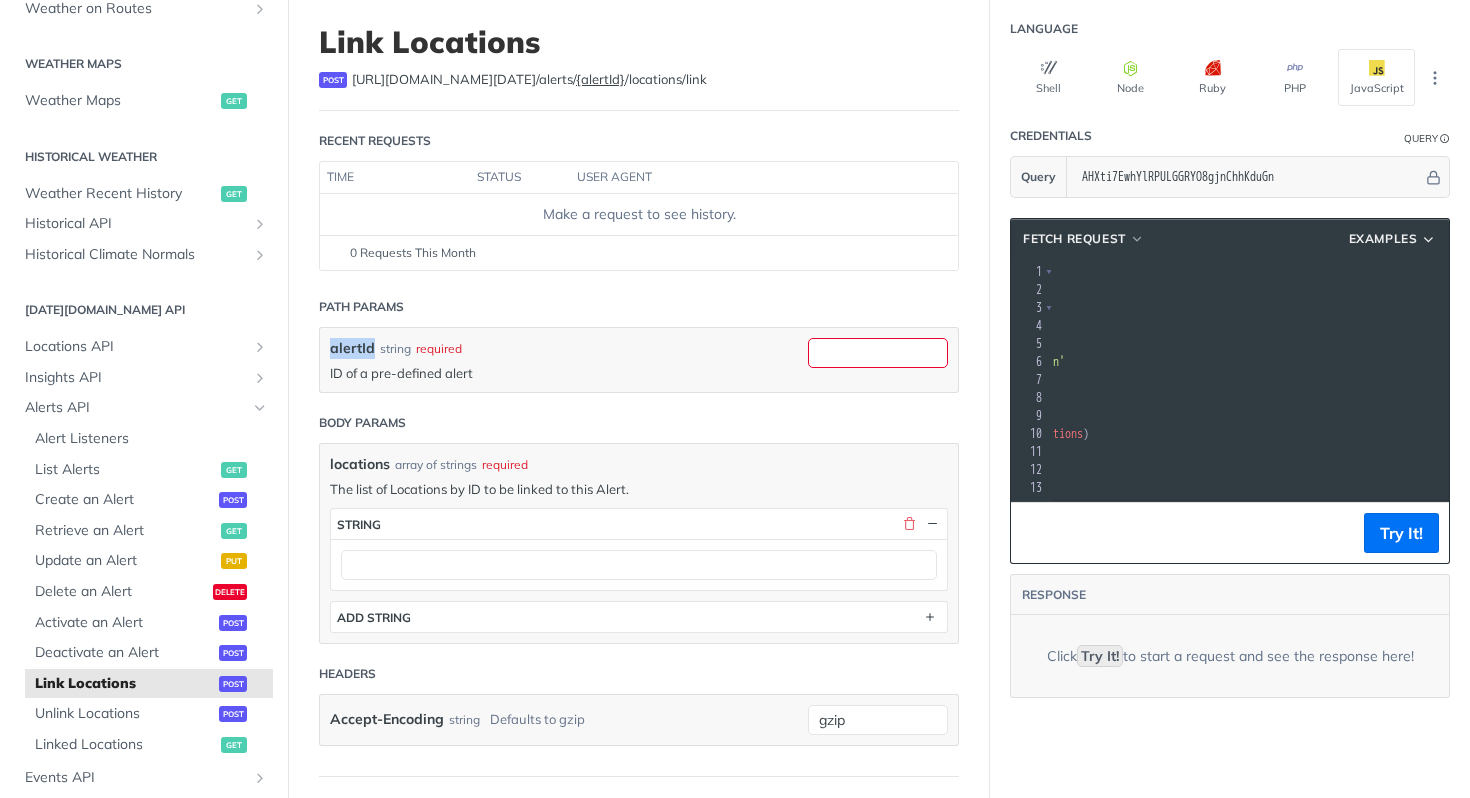 click on "alertId" at bounding box center (352, 348) 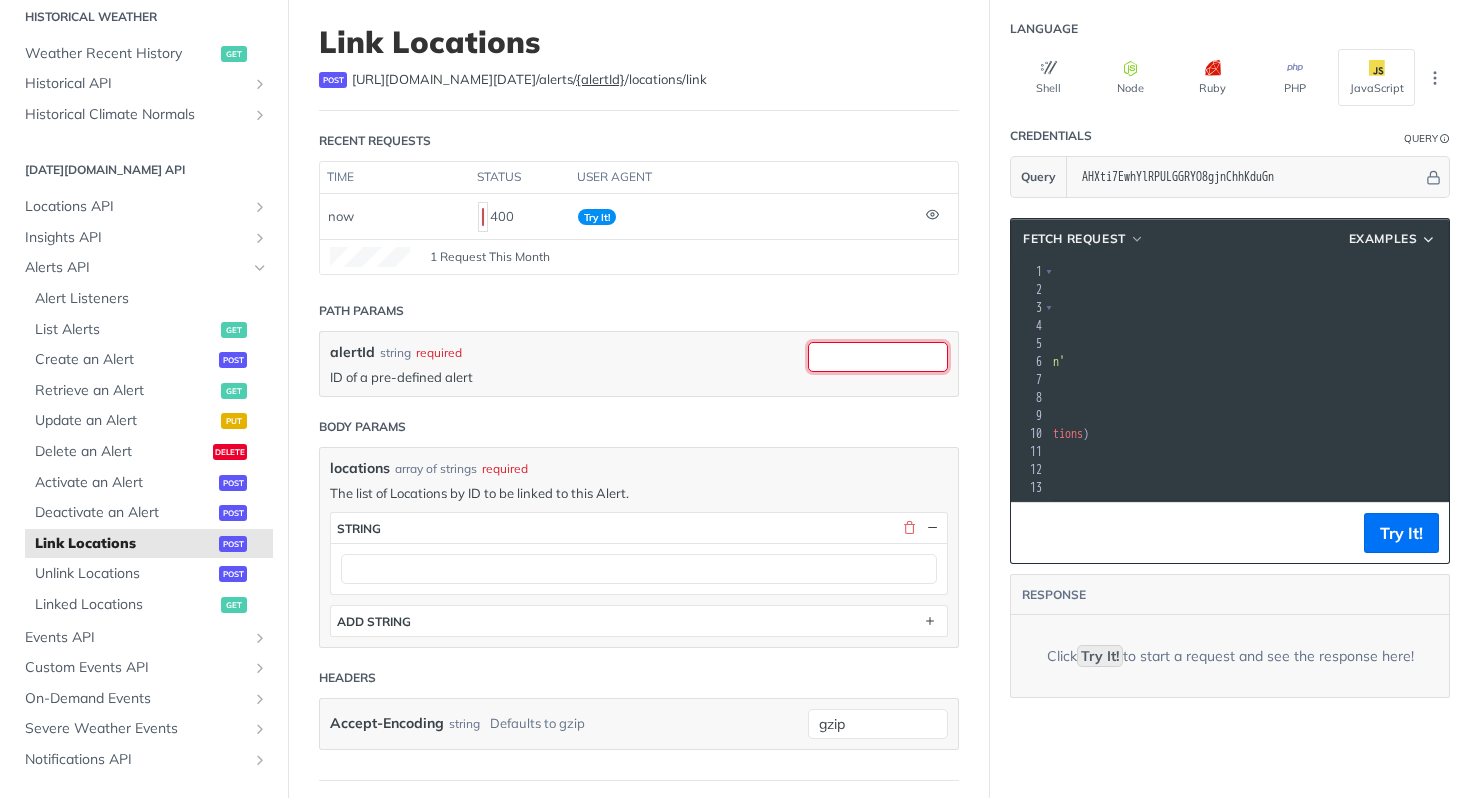 click on "alertId" at bounding box center [878, 357] 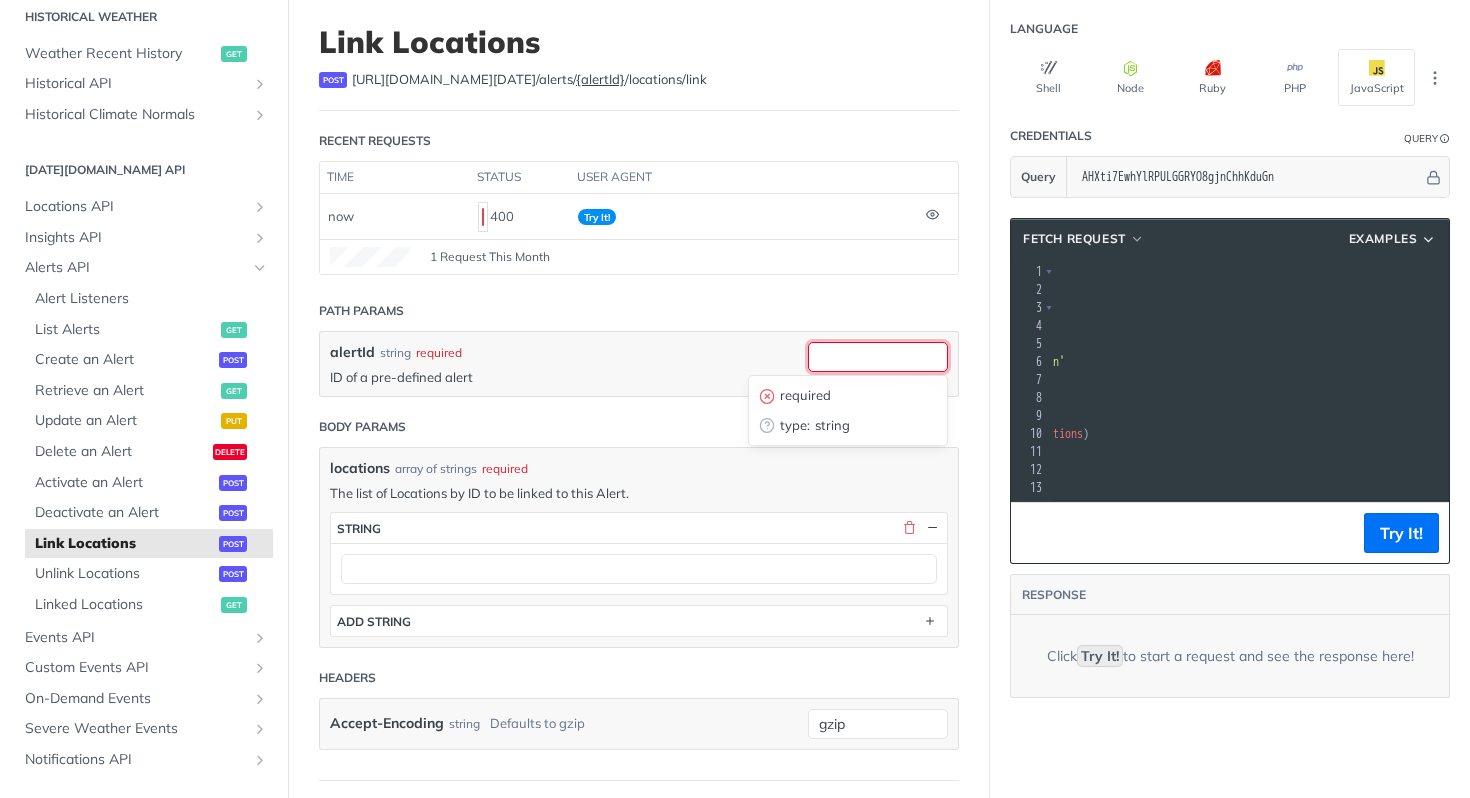 paste on "38f689d83c264eb0b084ba095f2ea743" 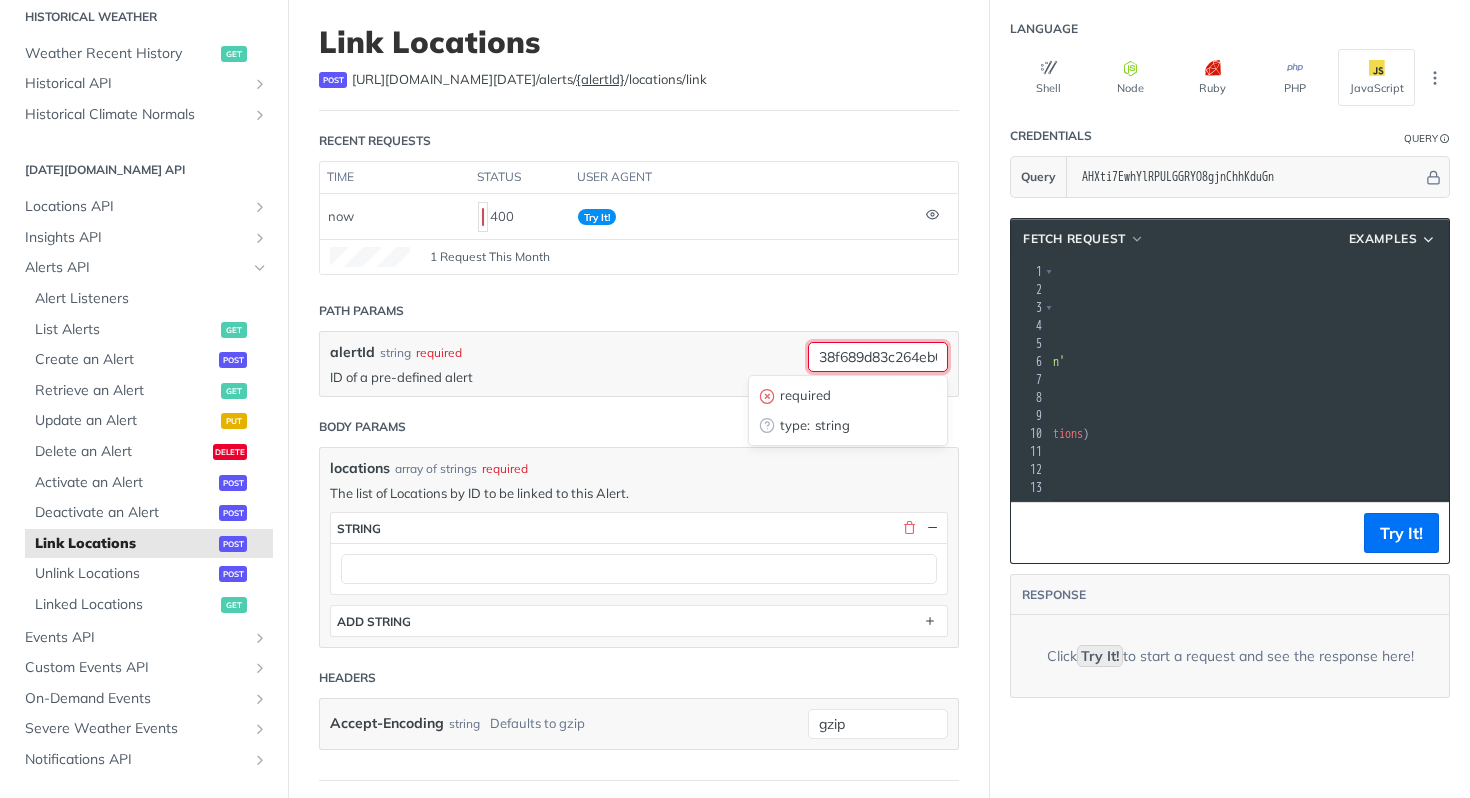 scroll, scrollTop: 0, scrollLeft: 140, axis: horizontal 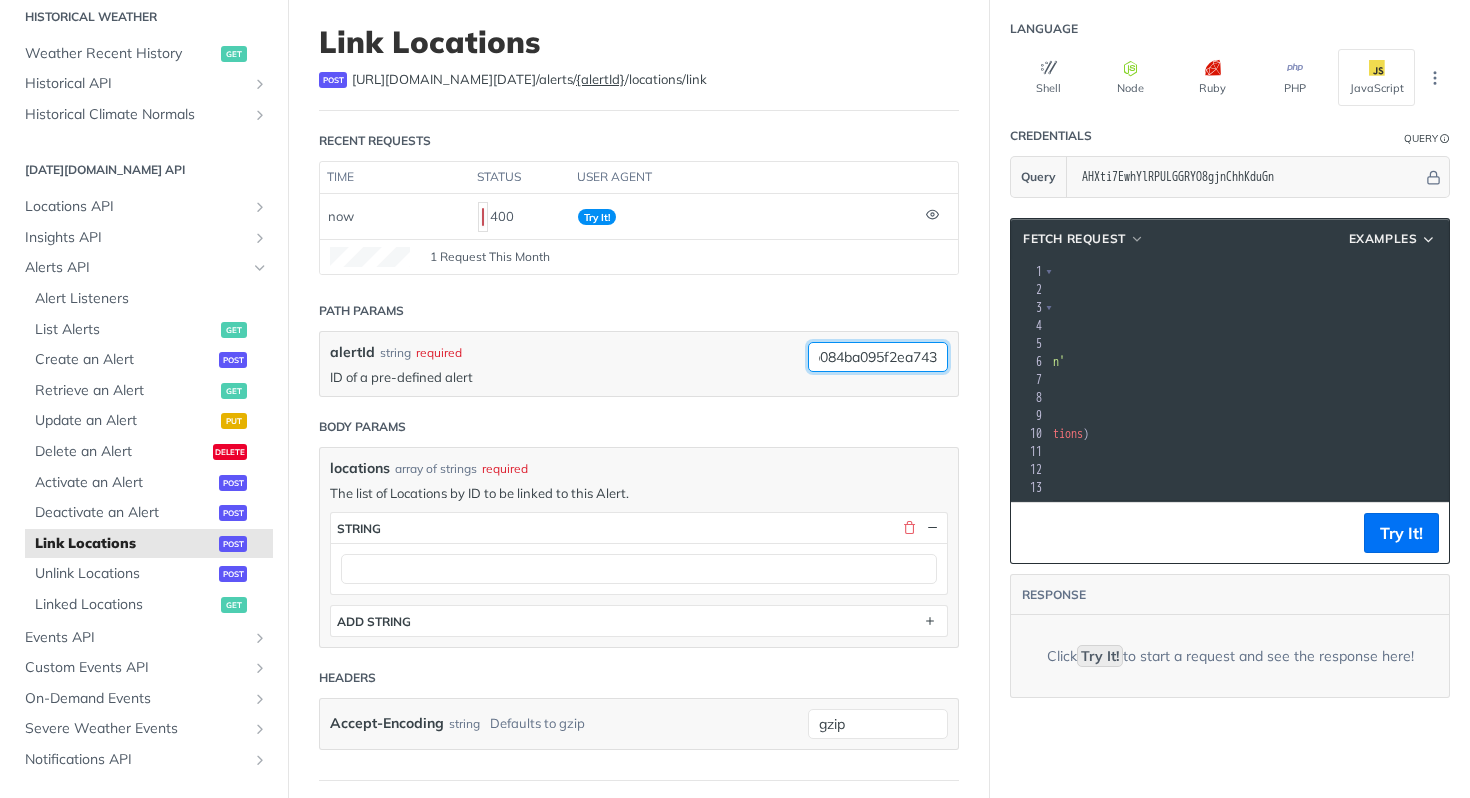 type on "38f689d83c264eb0b084ba095f2ea743" 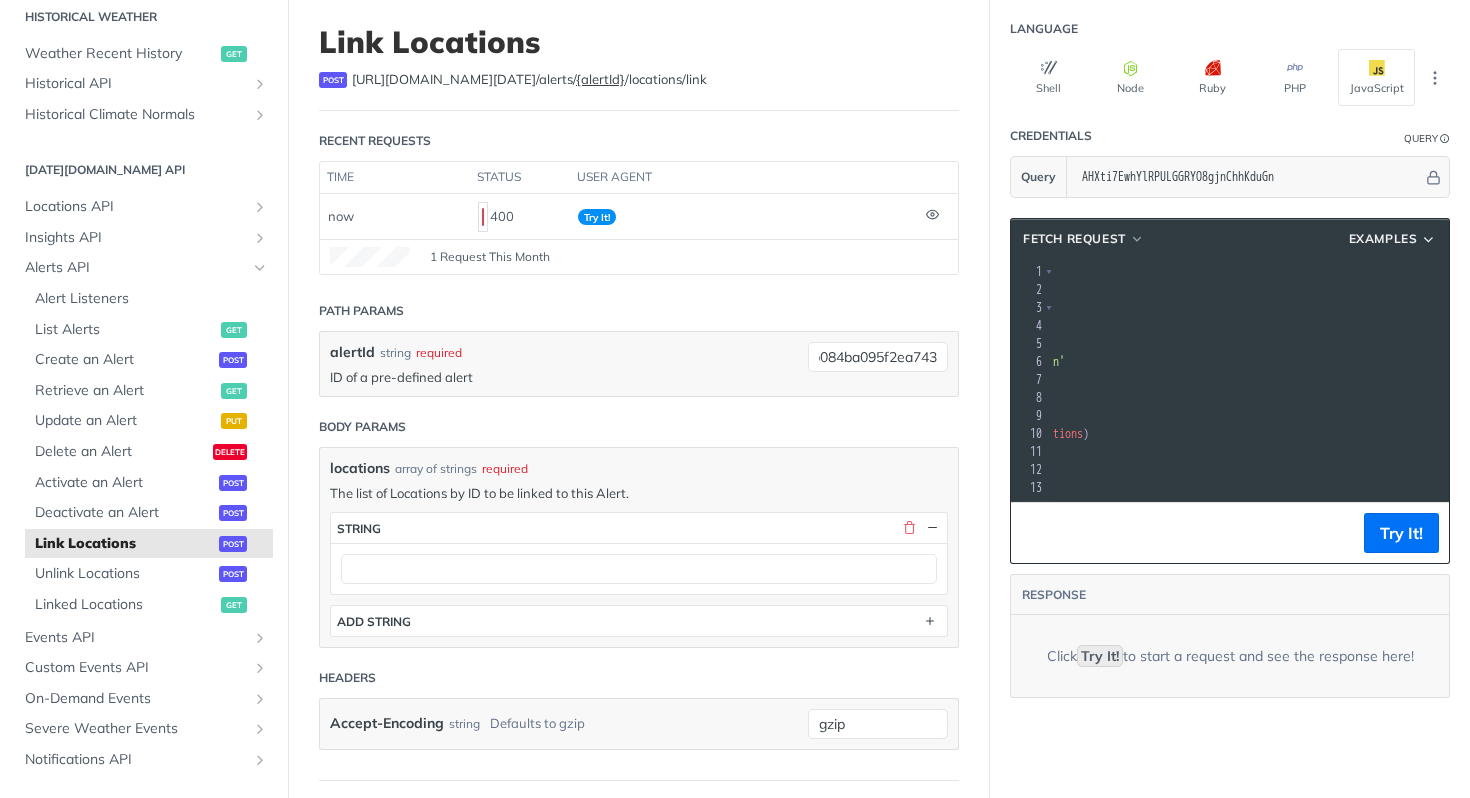 click on "Path Params alertId string required ID of a pre-defined alert 38f689d83c264eb0b084ba095f2ea743 required type : string Body Params locations array of strings required The list of Locations by ID to be linked to this Alert. locations *   string ADD    string Headers Accept-Encoding string Defaults to gzip gzip" at bounding box center (639, 536) 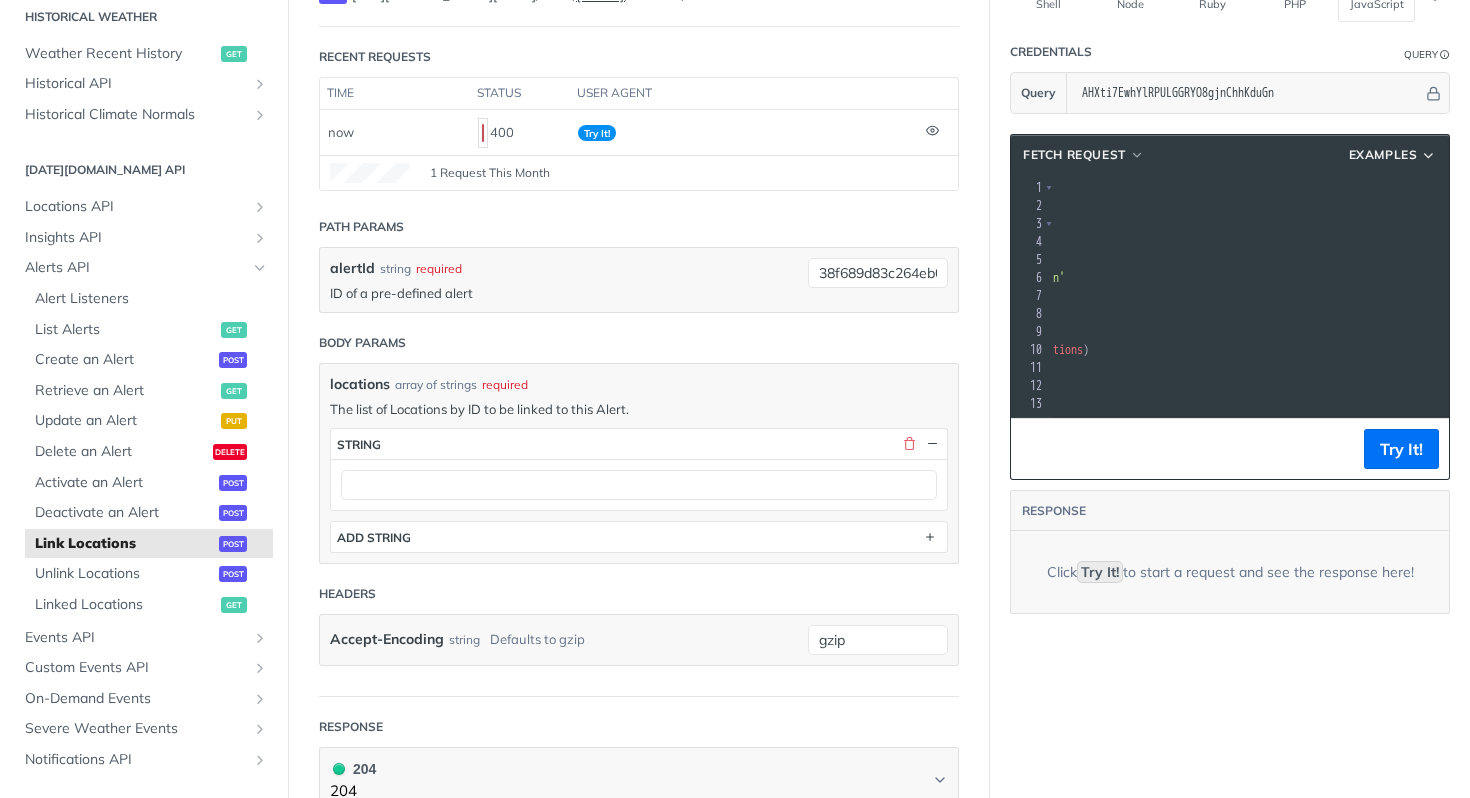 scroll, scrollTop: 247, scrollLeft: 0, axis: vertical 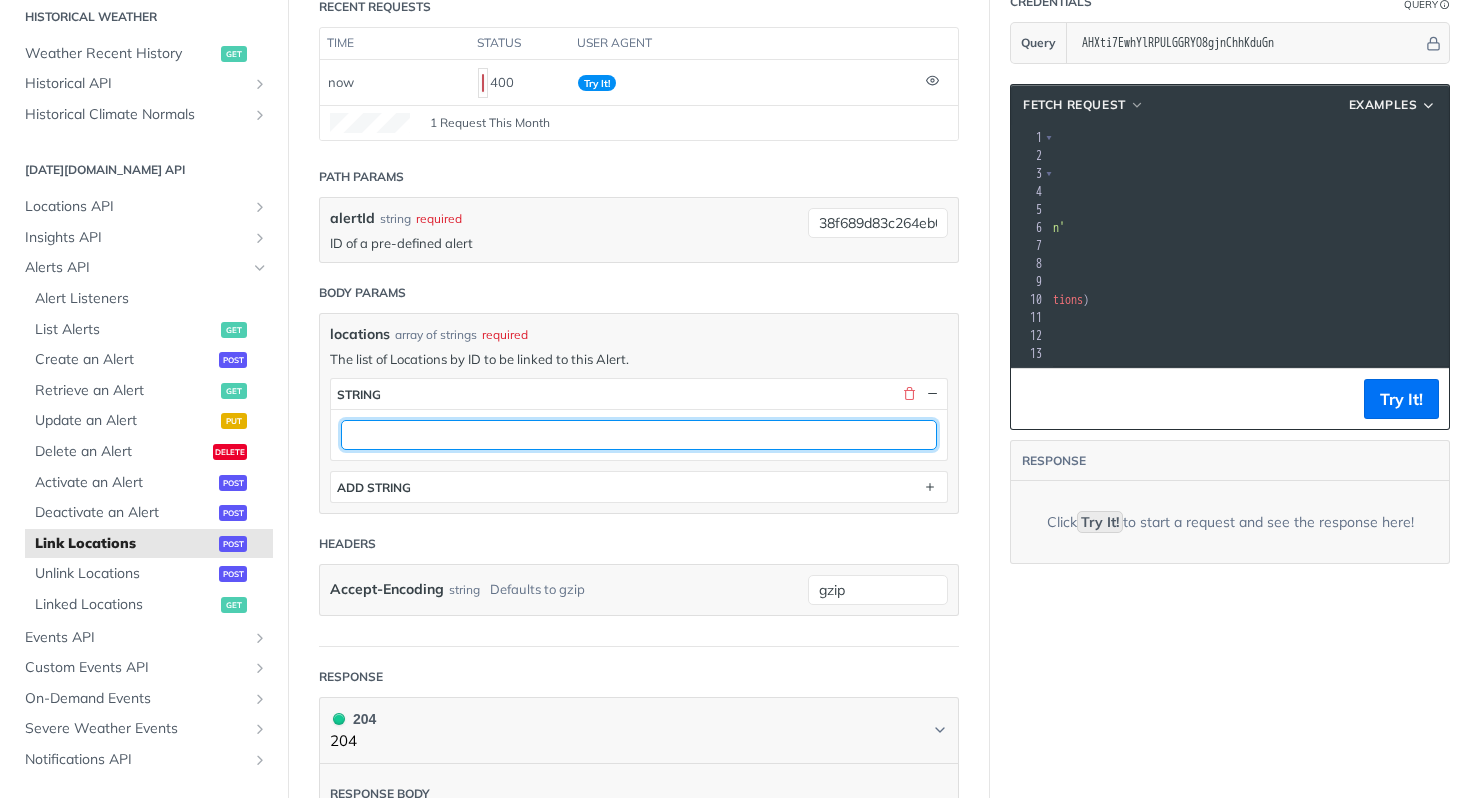 click at bounding box center (639, 435) 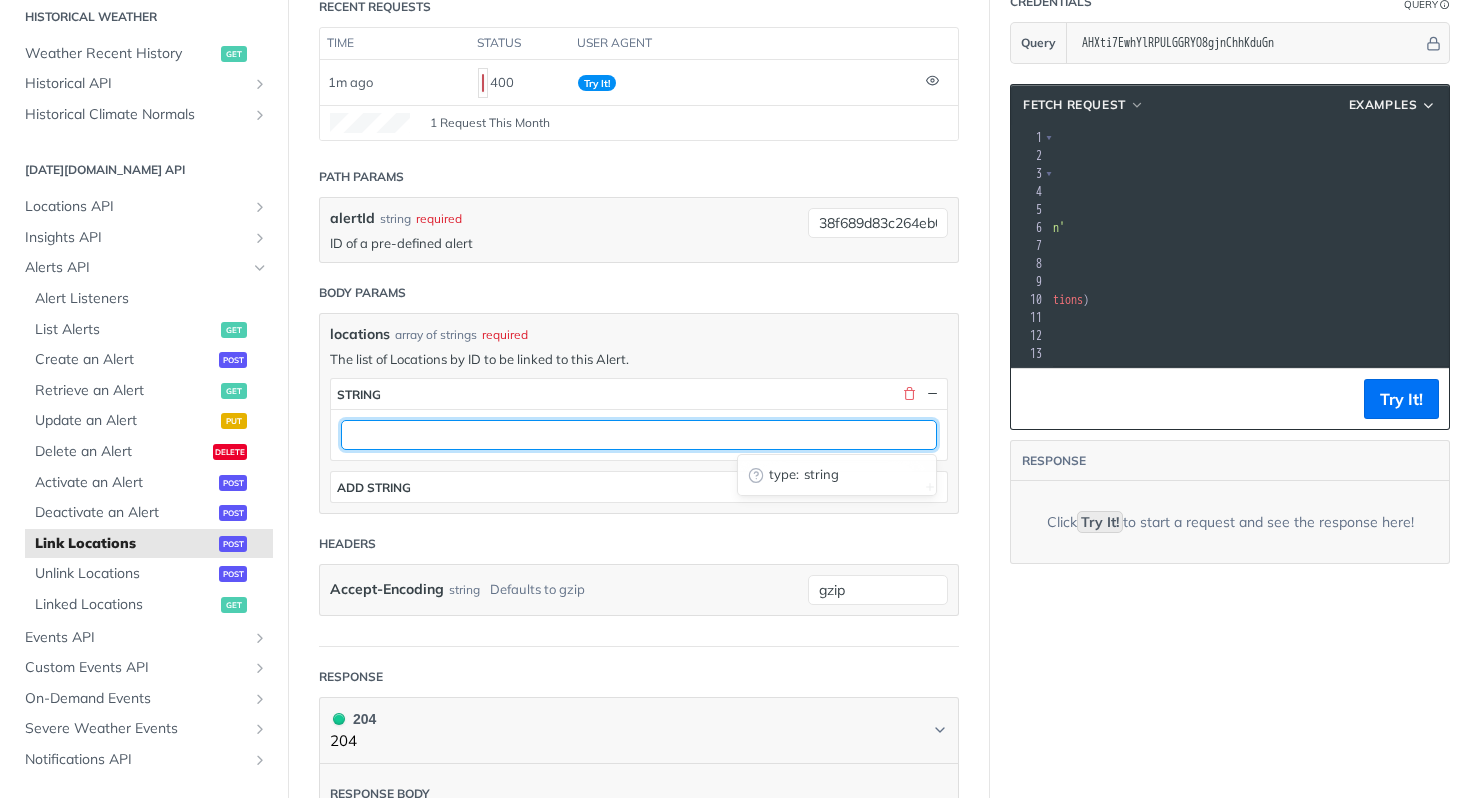 click at bounding box center [639, 435] 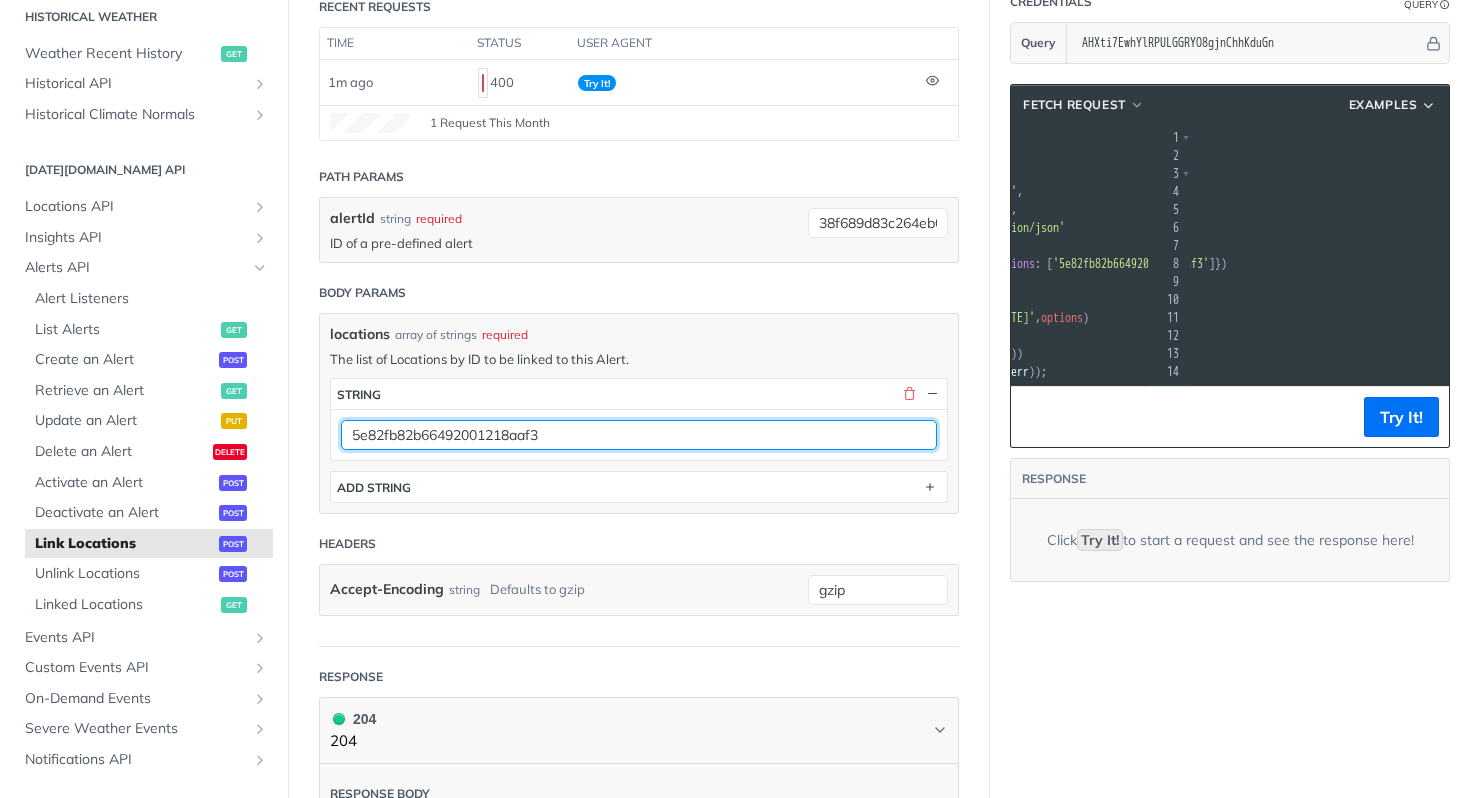 scroll, scrollTop: 0, scrollLeft: 431, axis: horizontal 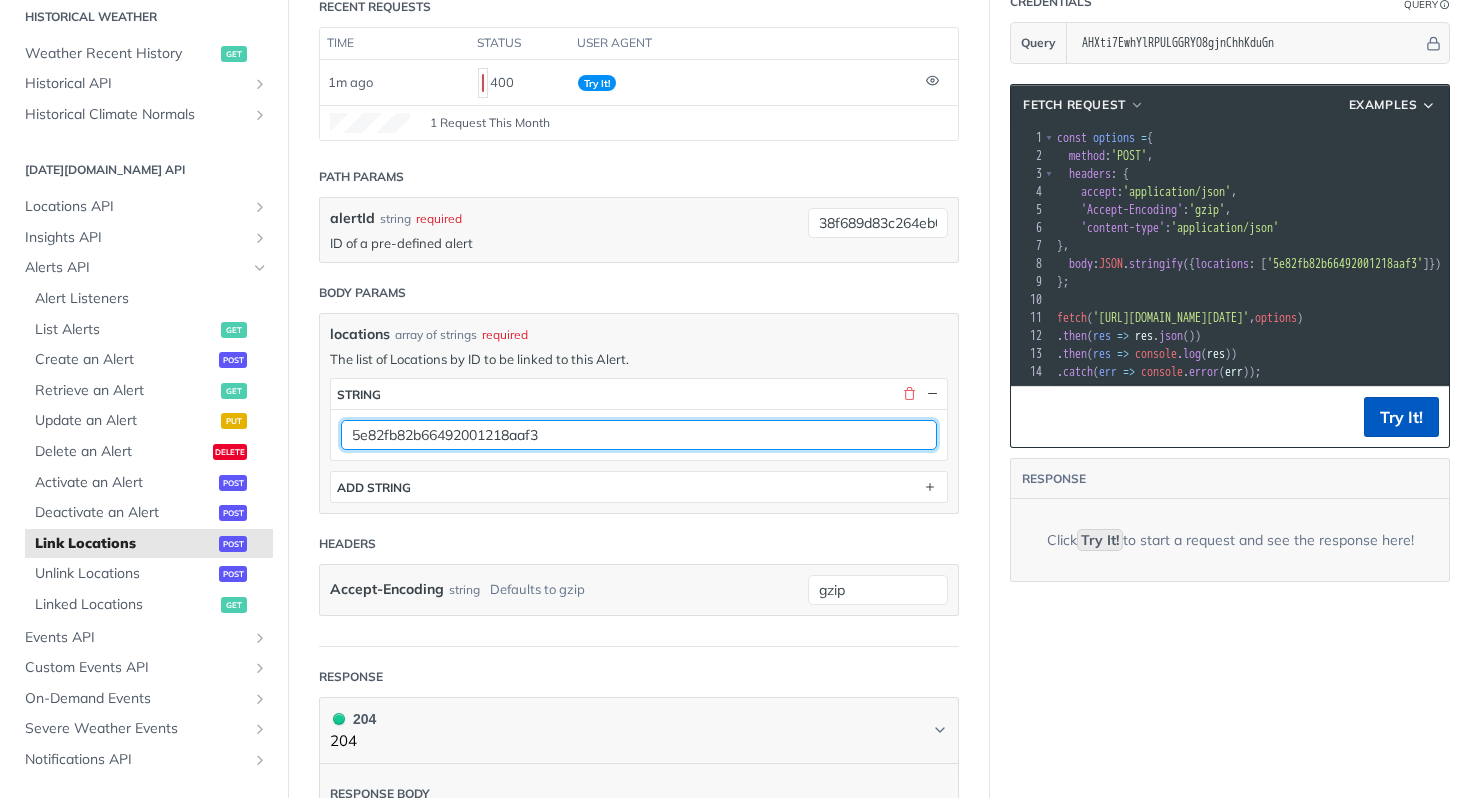 type on "5e82fb82b66492001218aaf3" 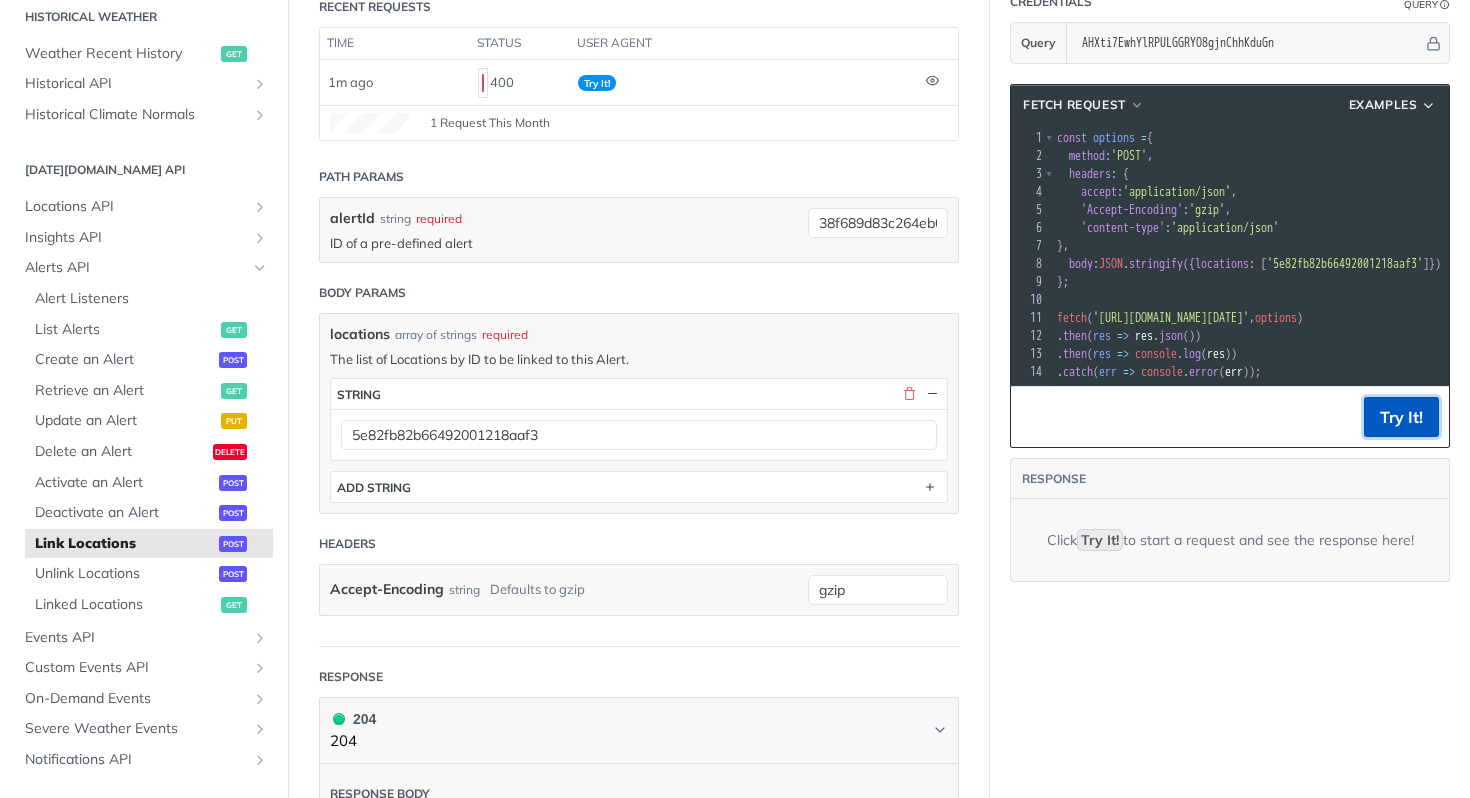 click on "Try It!" at bounding box center [1401, 417] 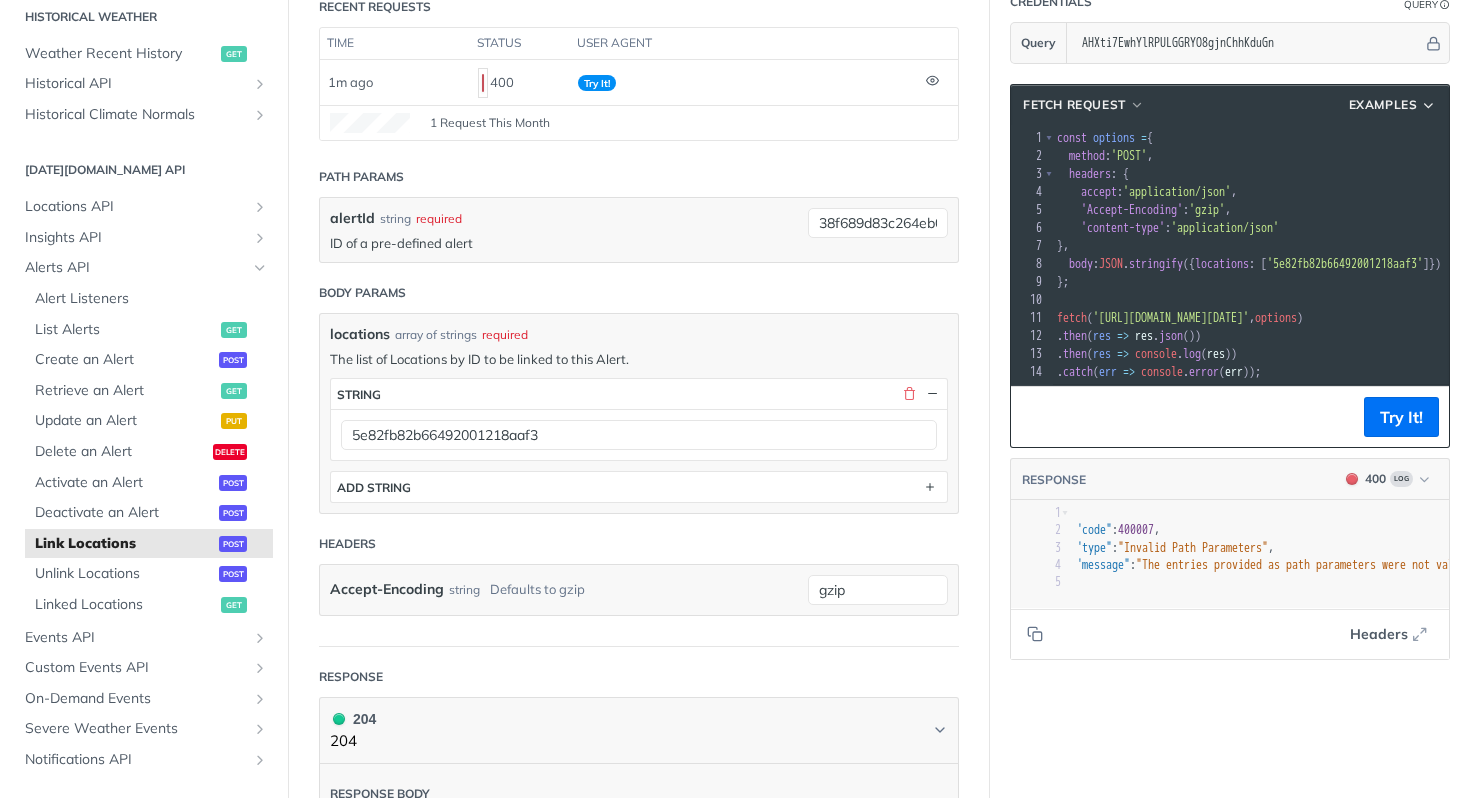 scroll, scrollTop: 0, scrollLeft: 599, axis: horizontal 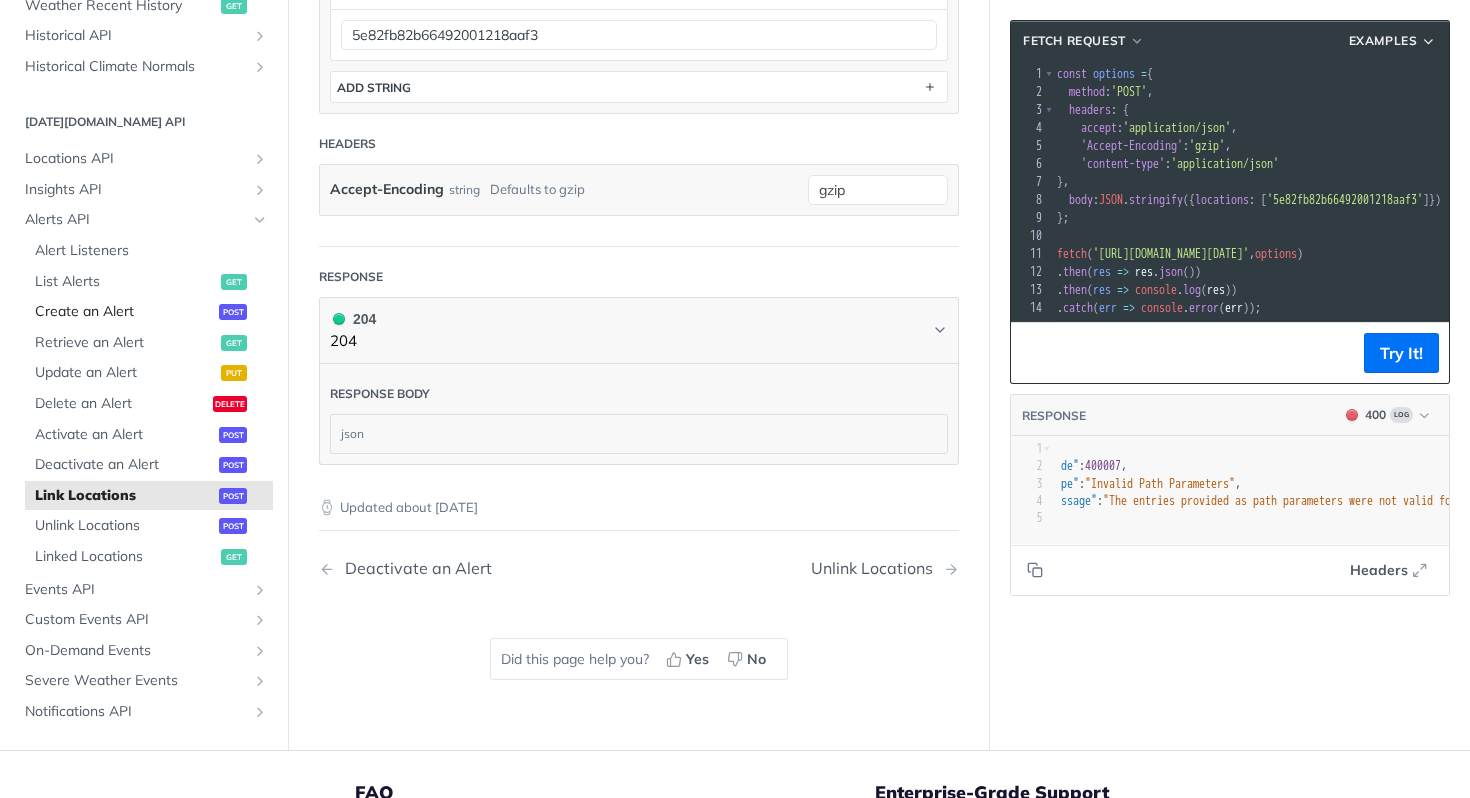 click on "Create an Alert" at bounding box center (124, 313) 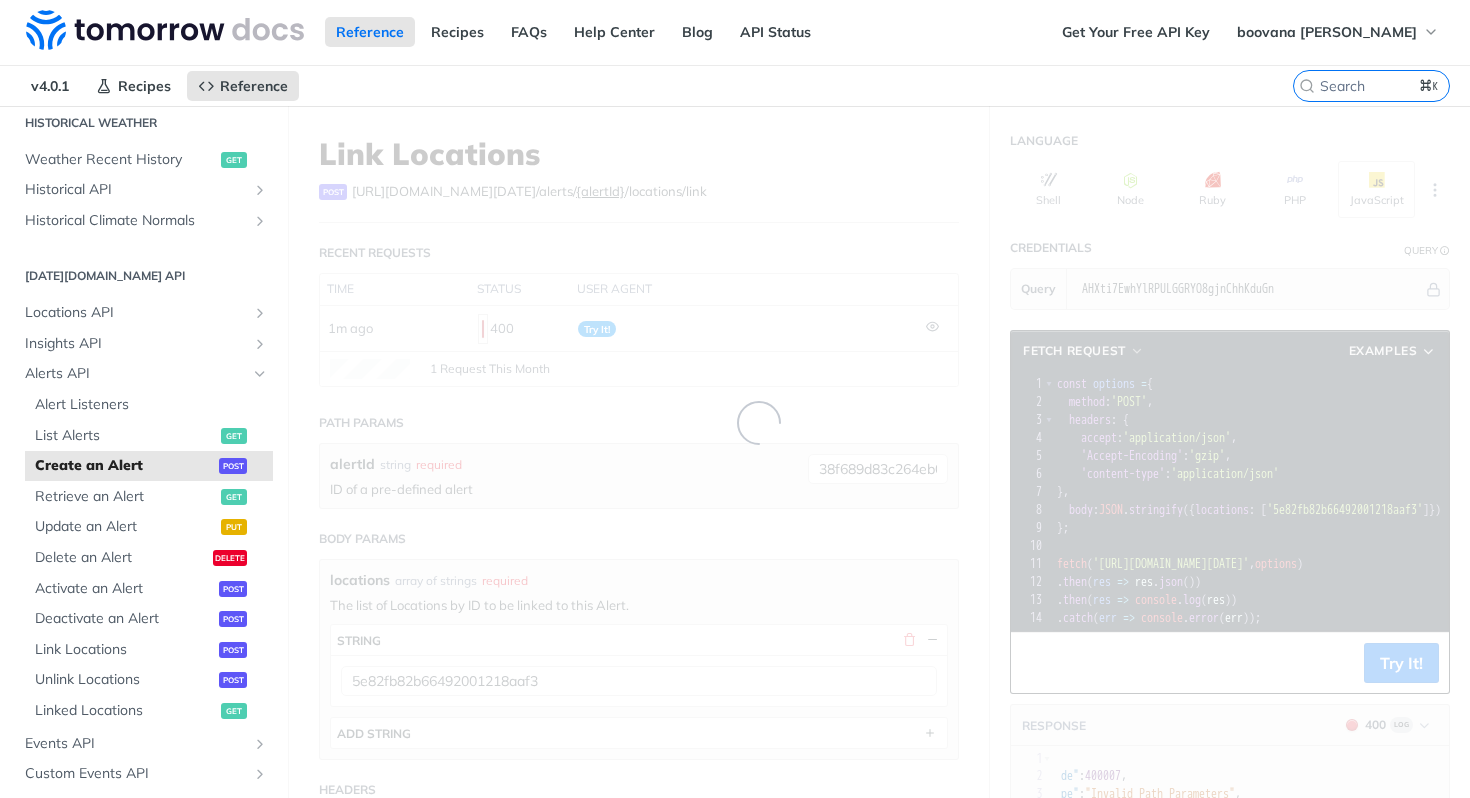 scroll, scrollTop: 0, scrollLeft: 0, axis: both 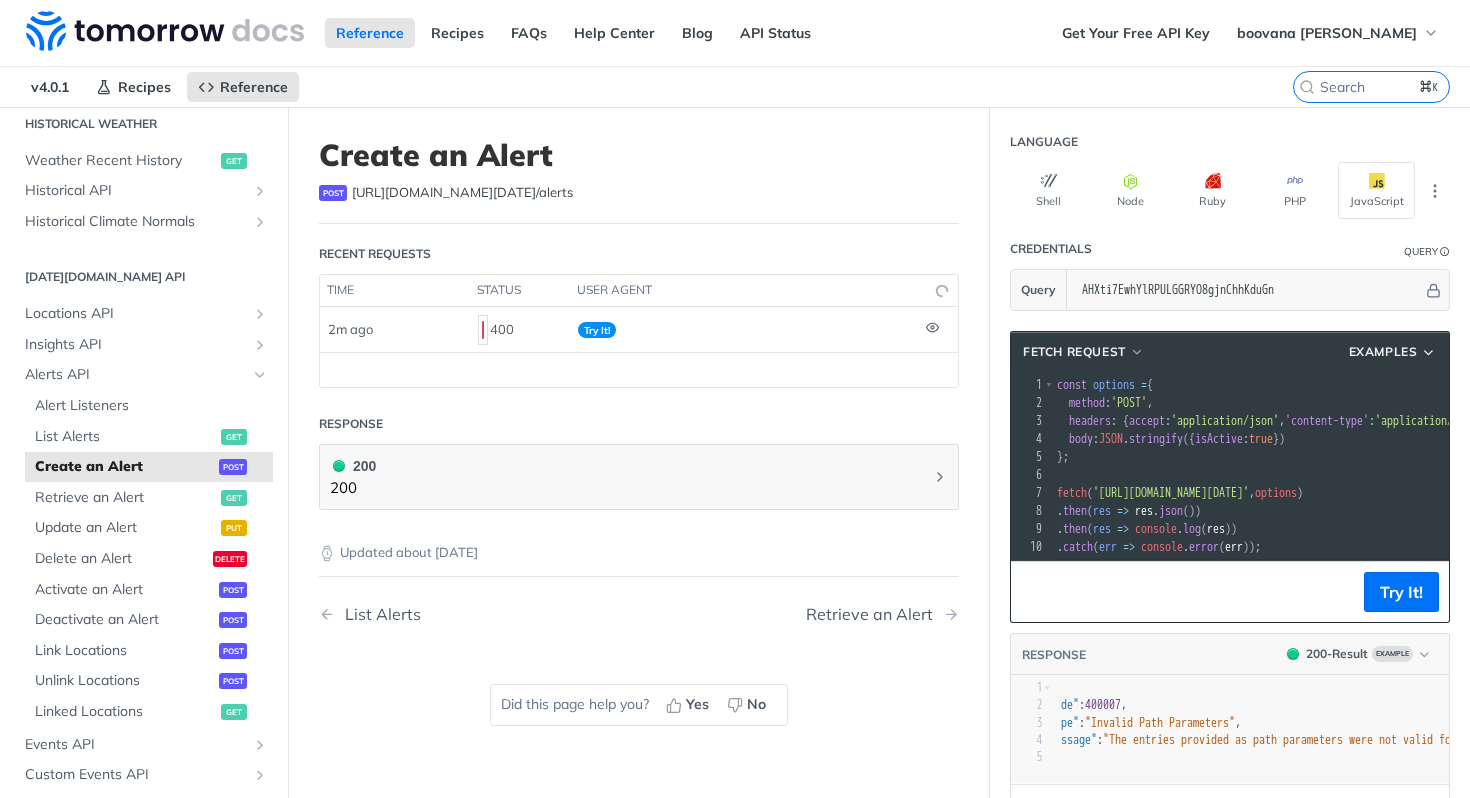 select on "true" 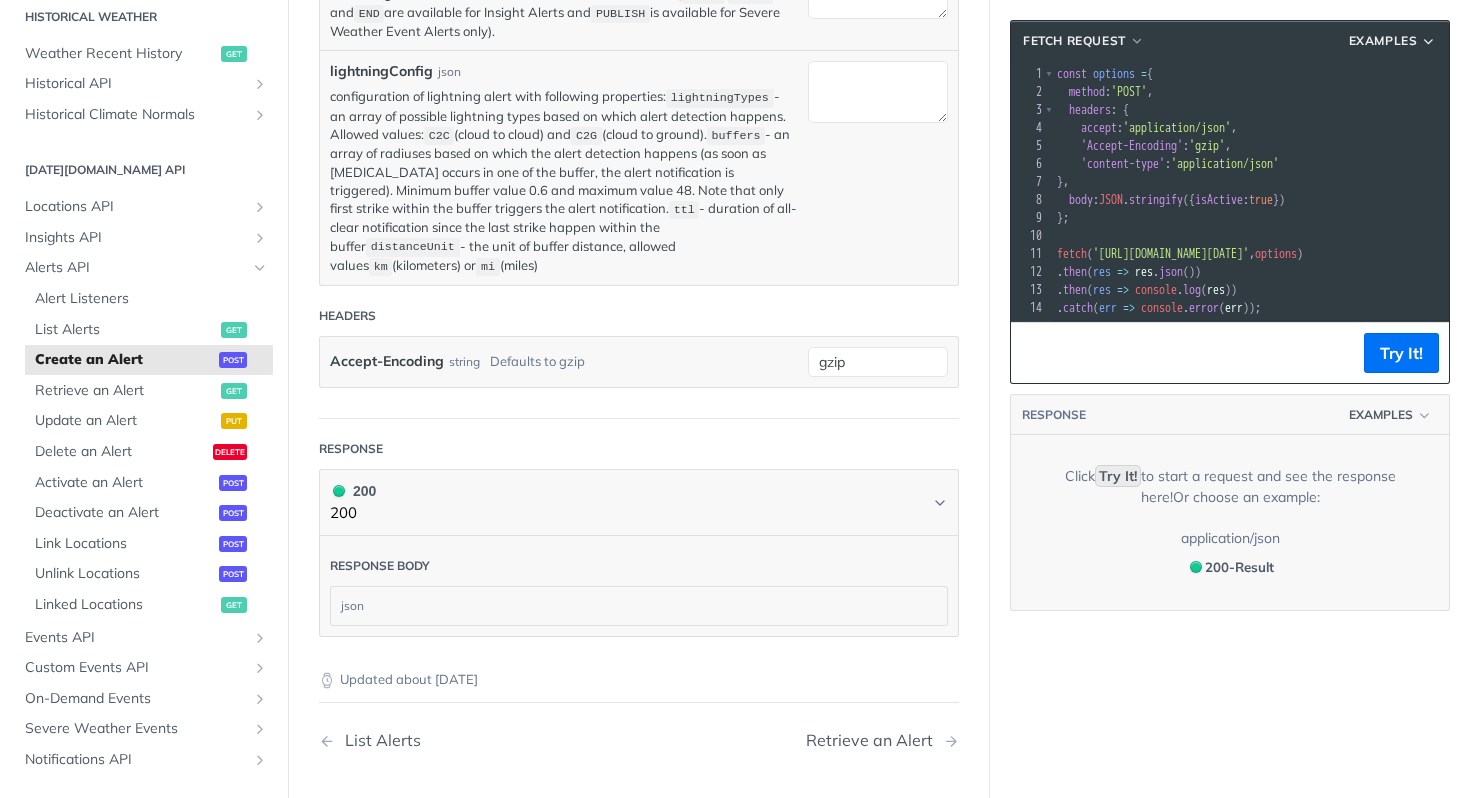 scroll, scrollTop: 708, scrollLeft: 0, axis: vertical 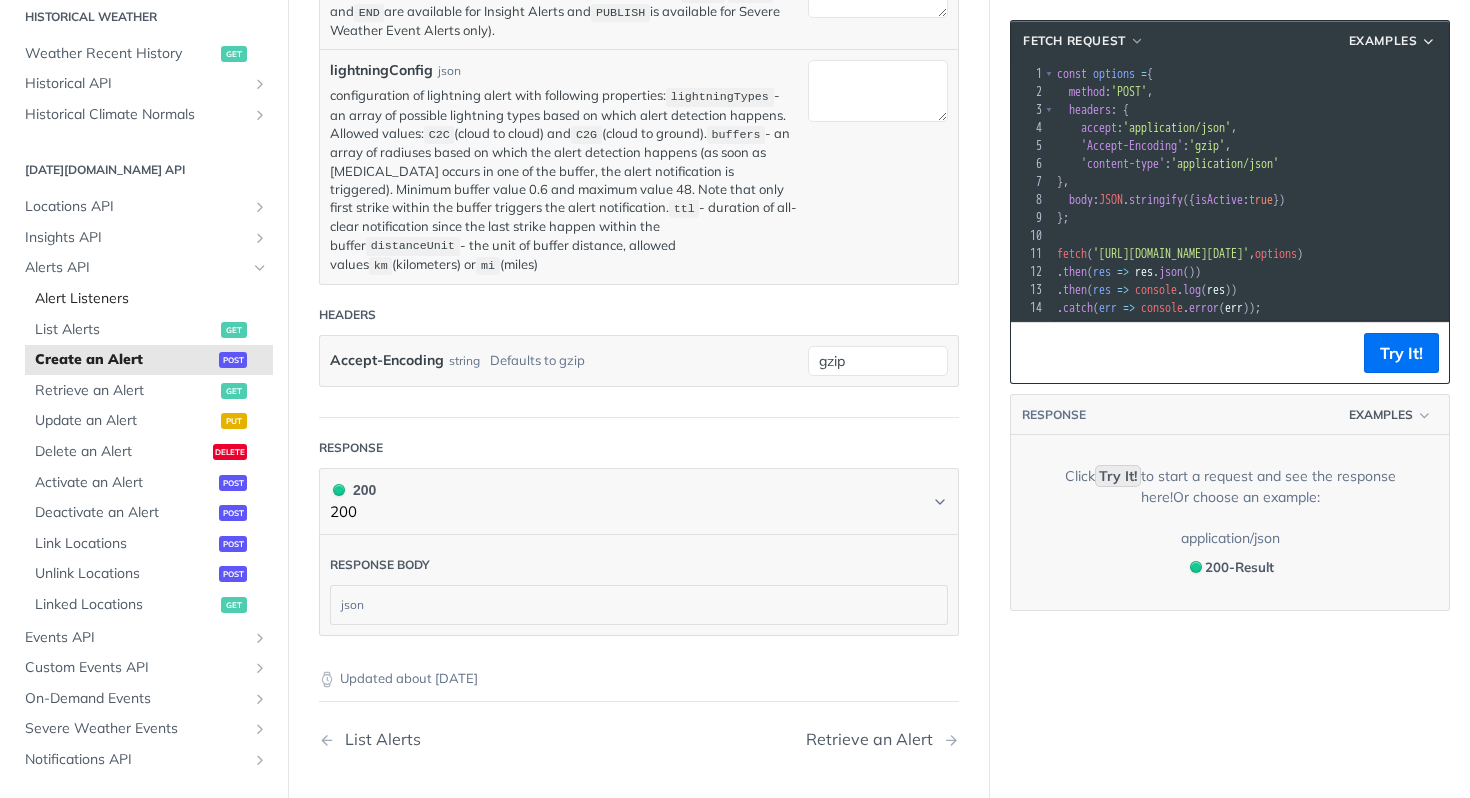 click on "Alert Listeners" at bounding box center (151, 299) 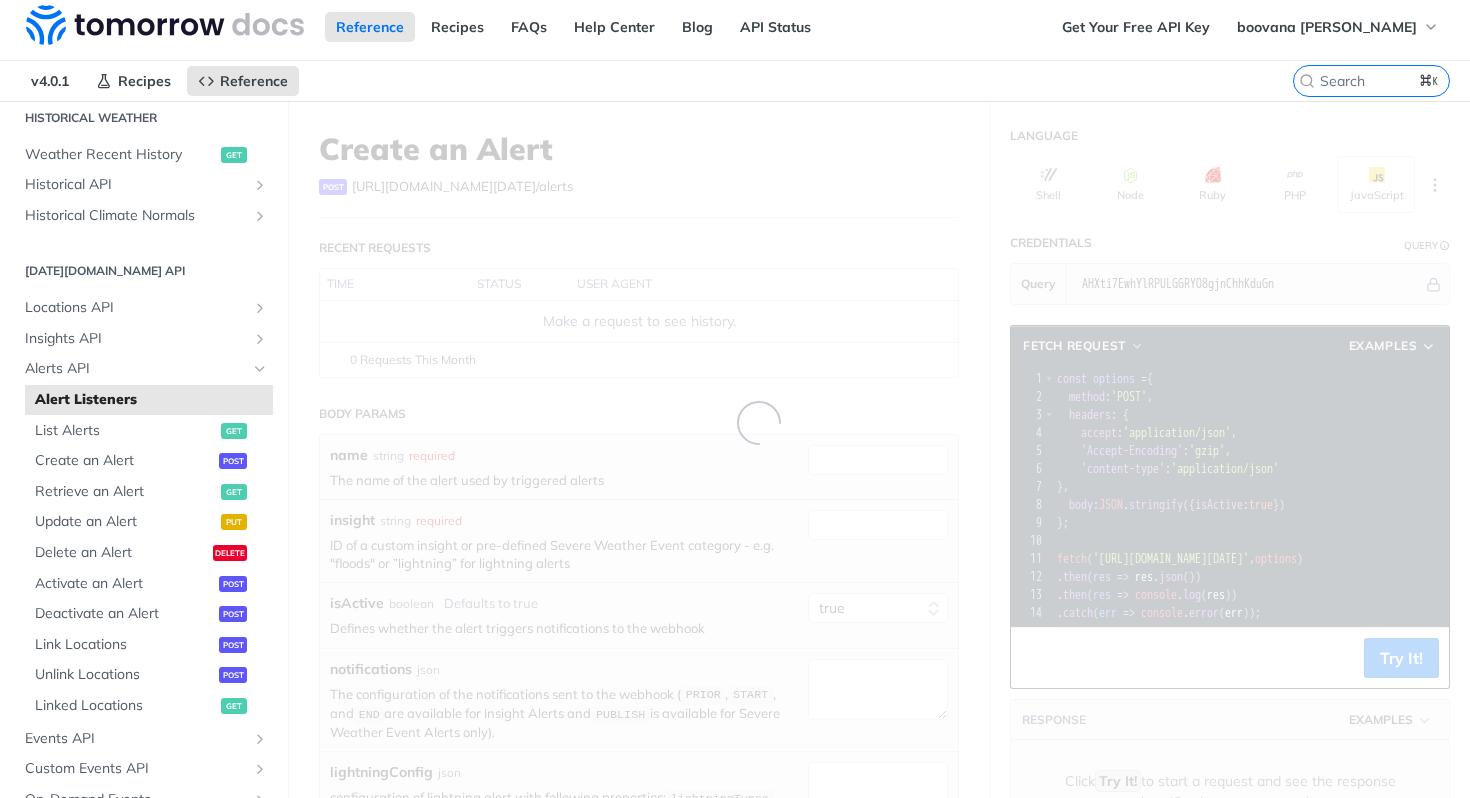 scroll, scrollTop: 0, scrollLeft: 0, axis: both 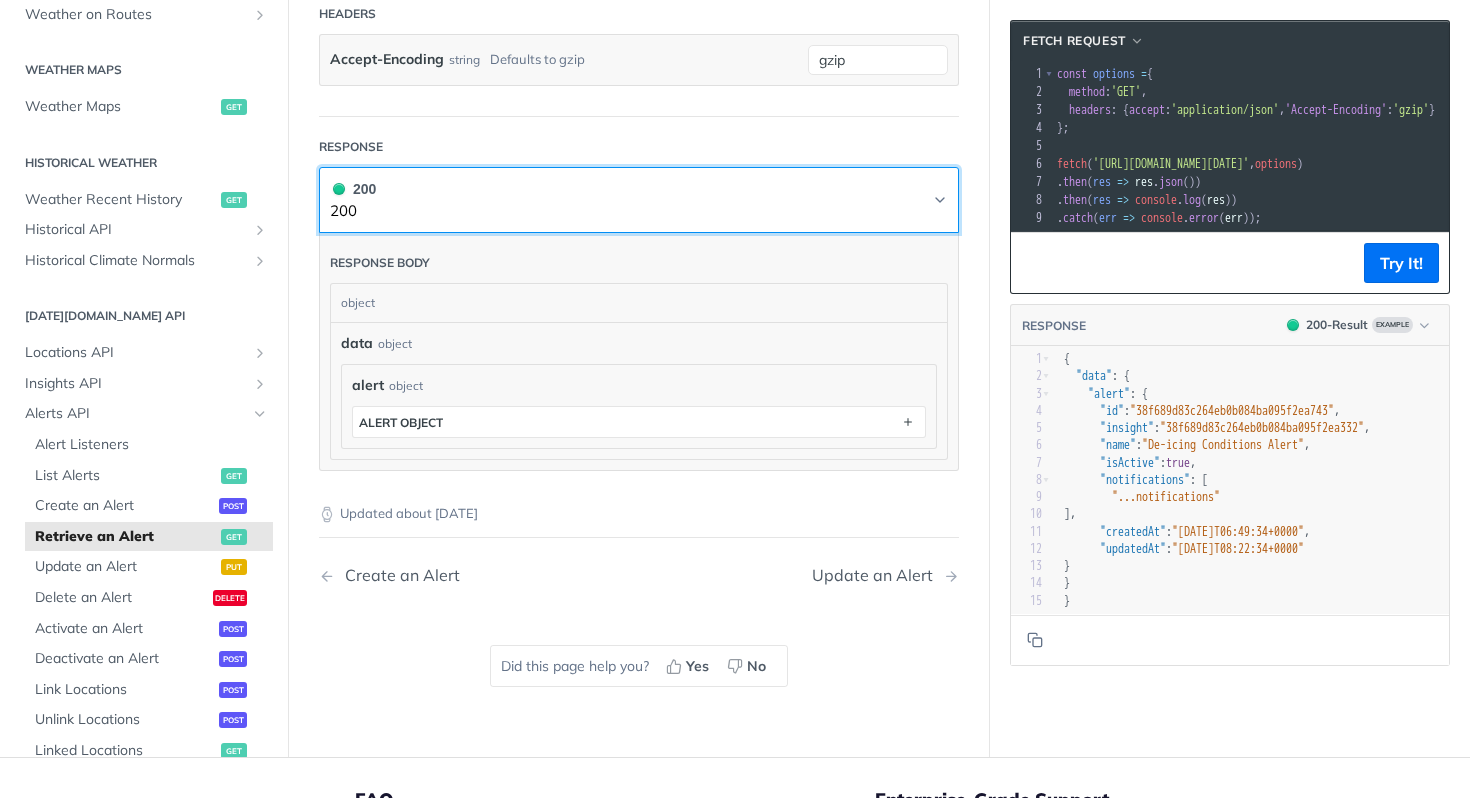 click 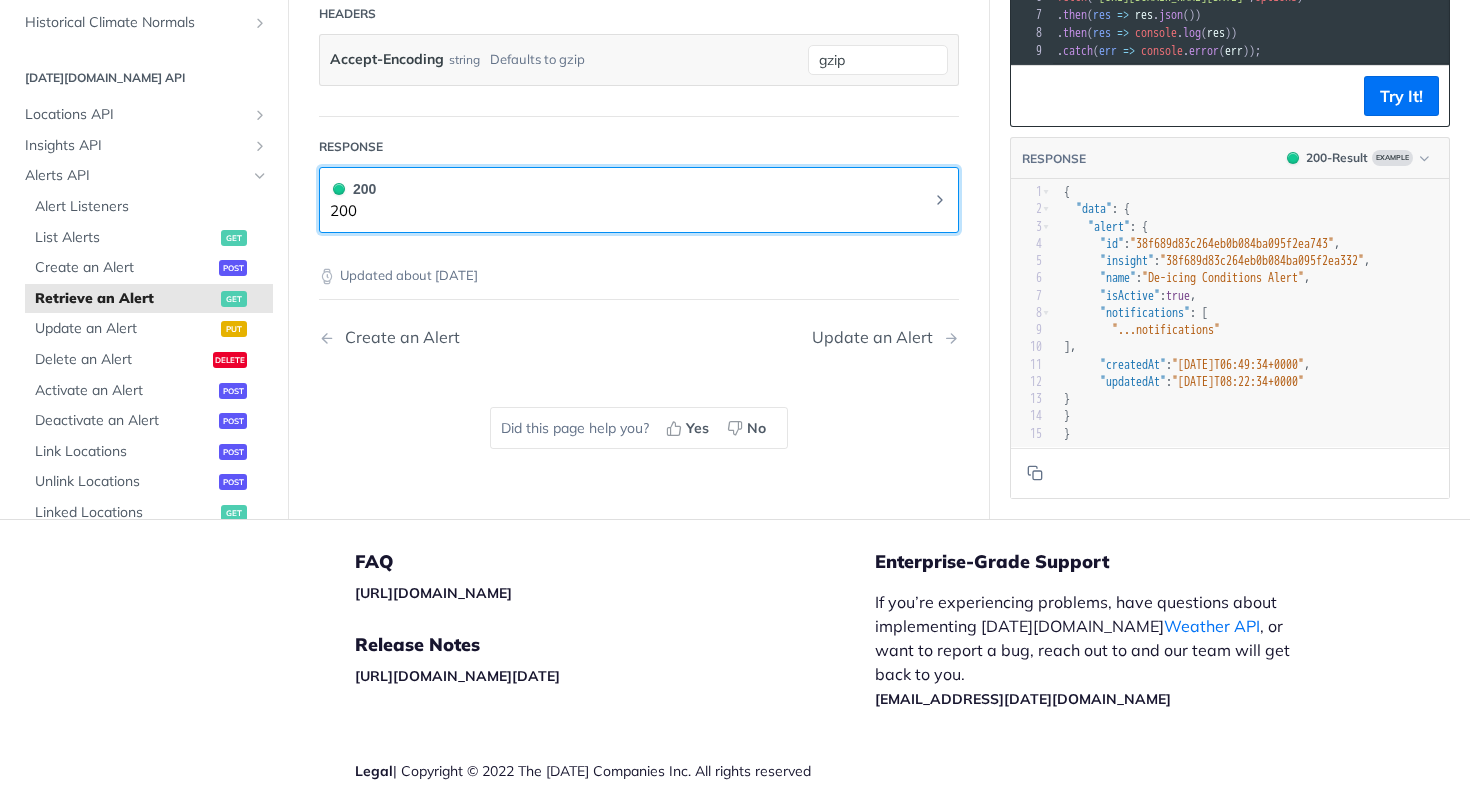 click 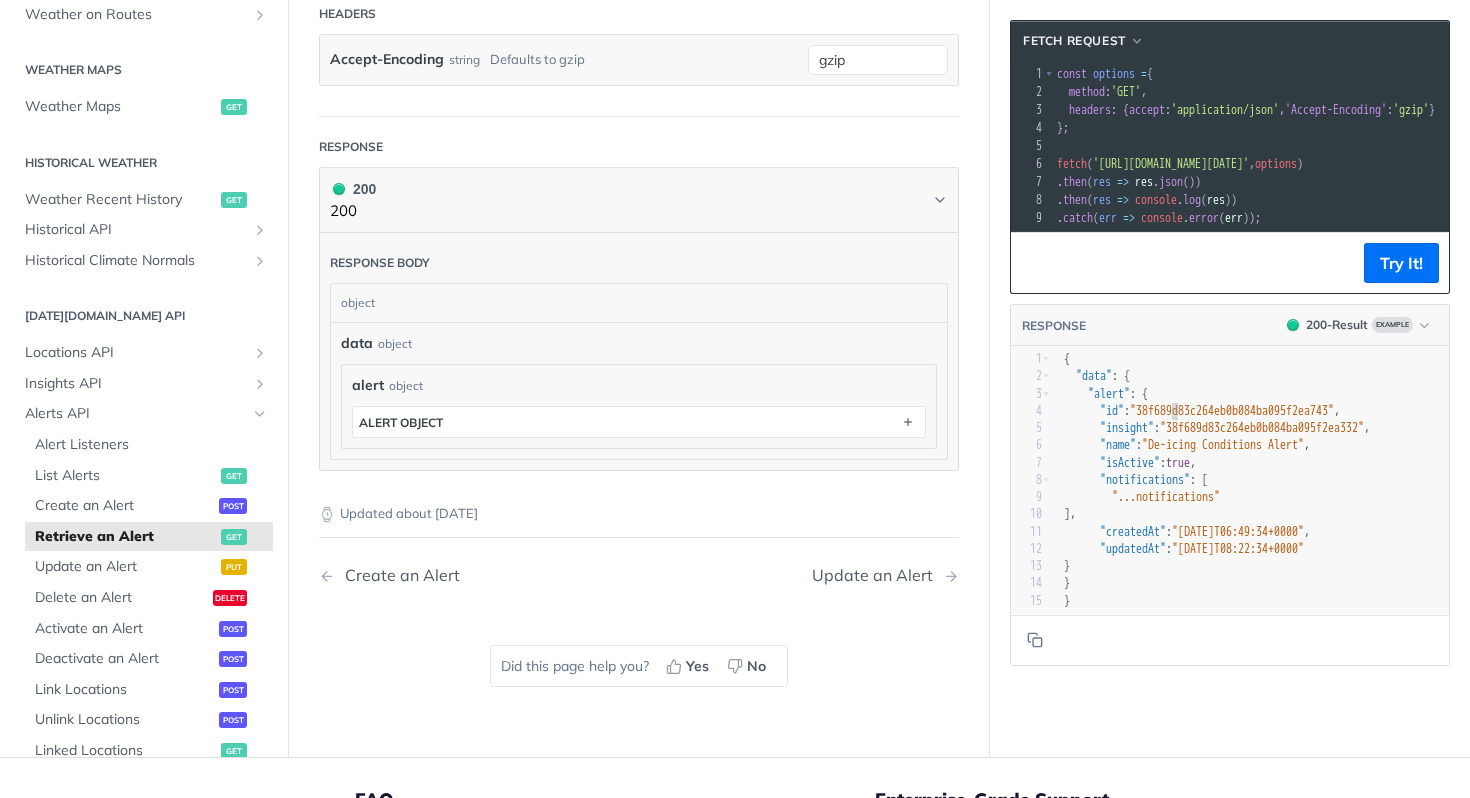 click on ""38f689d83c264eb0b084ba095f2ea743"" at bounding box center (1232, 411) 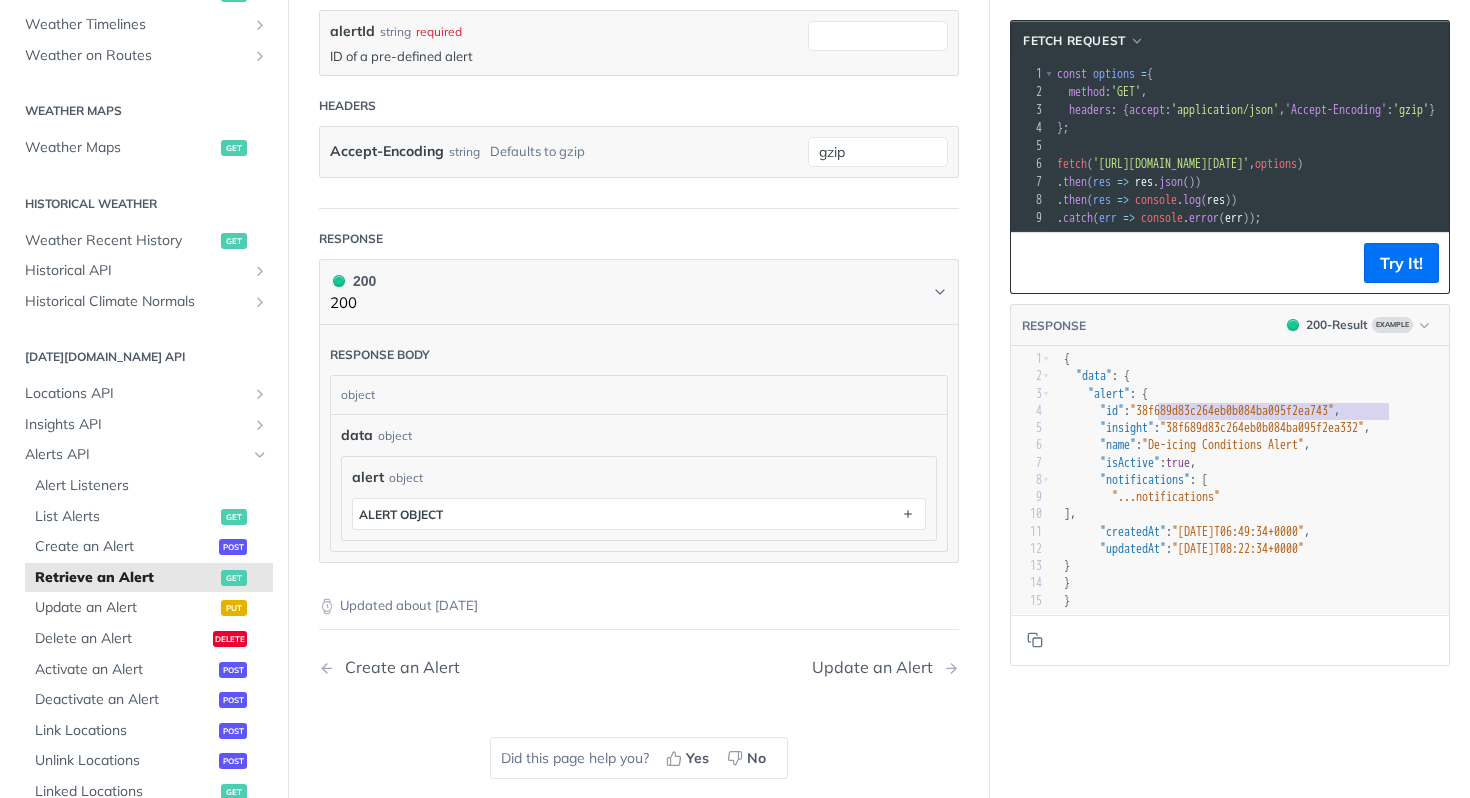 scroll, scrollTop: 403, scrollLeft: 0, axis: vertical 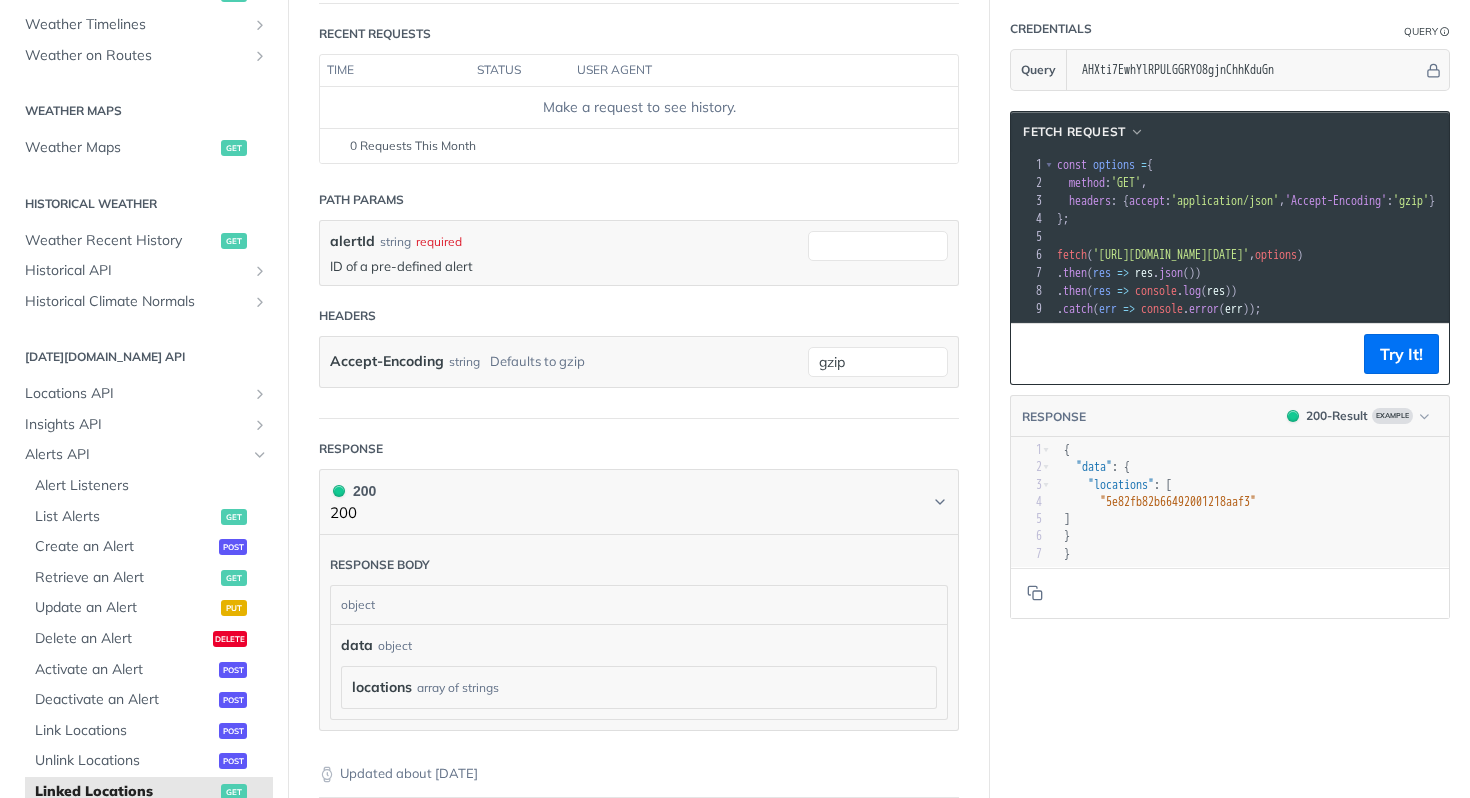 click on "]" at bounding box center (1254, 519) 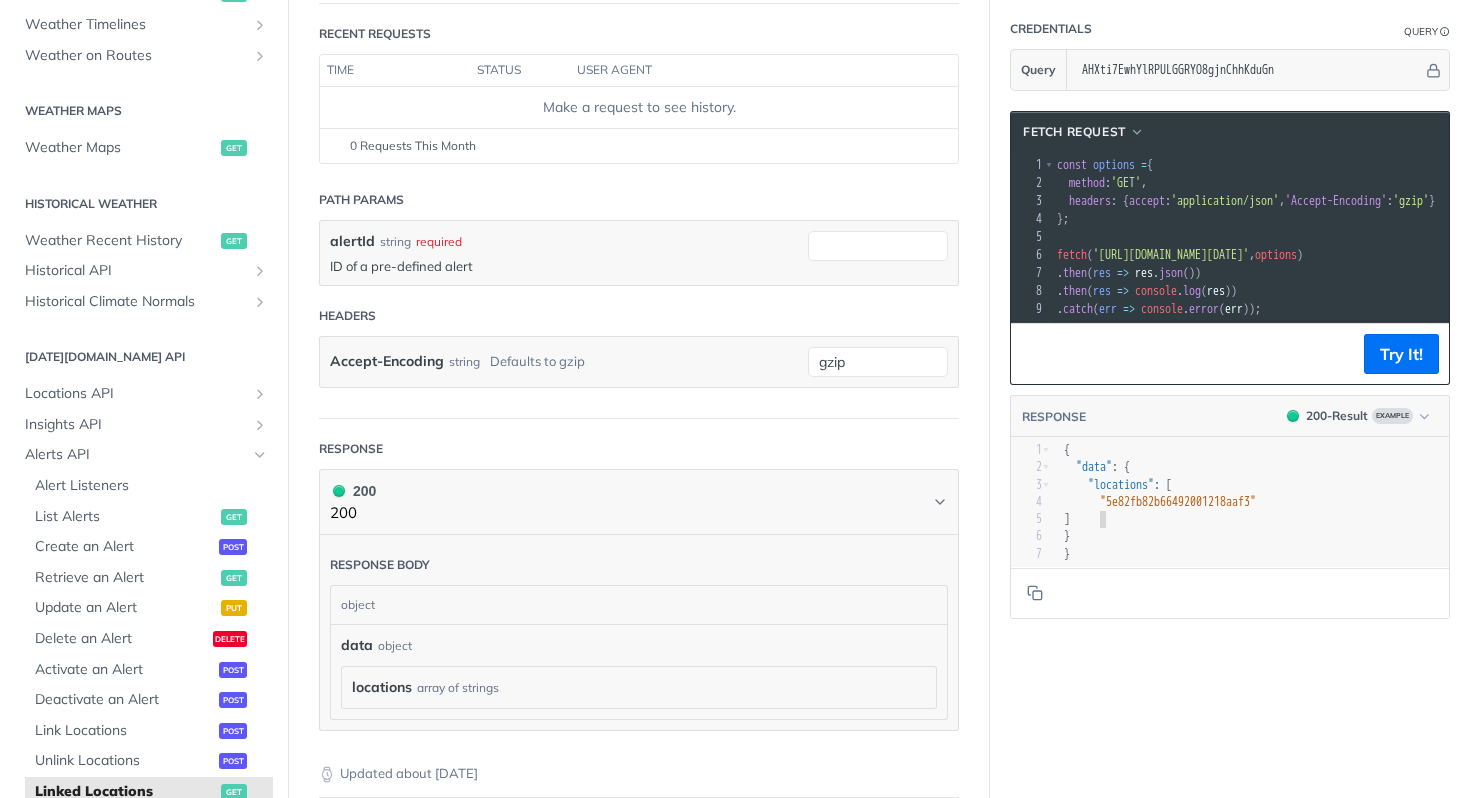 click on "]" at bounding box center (1254, 519) 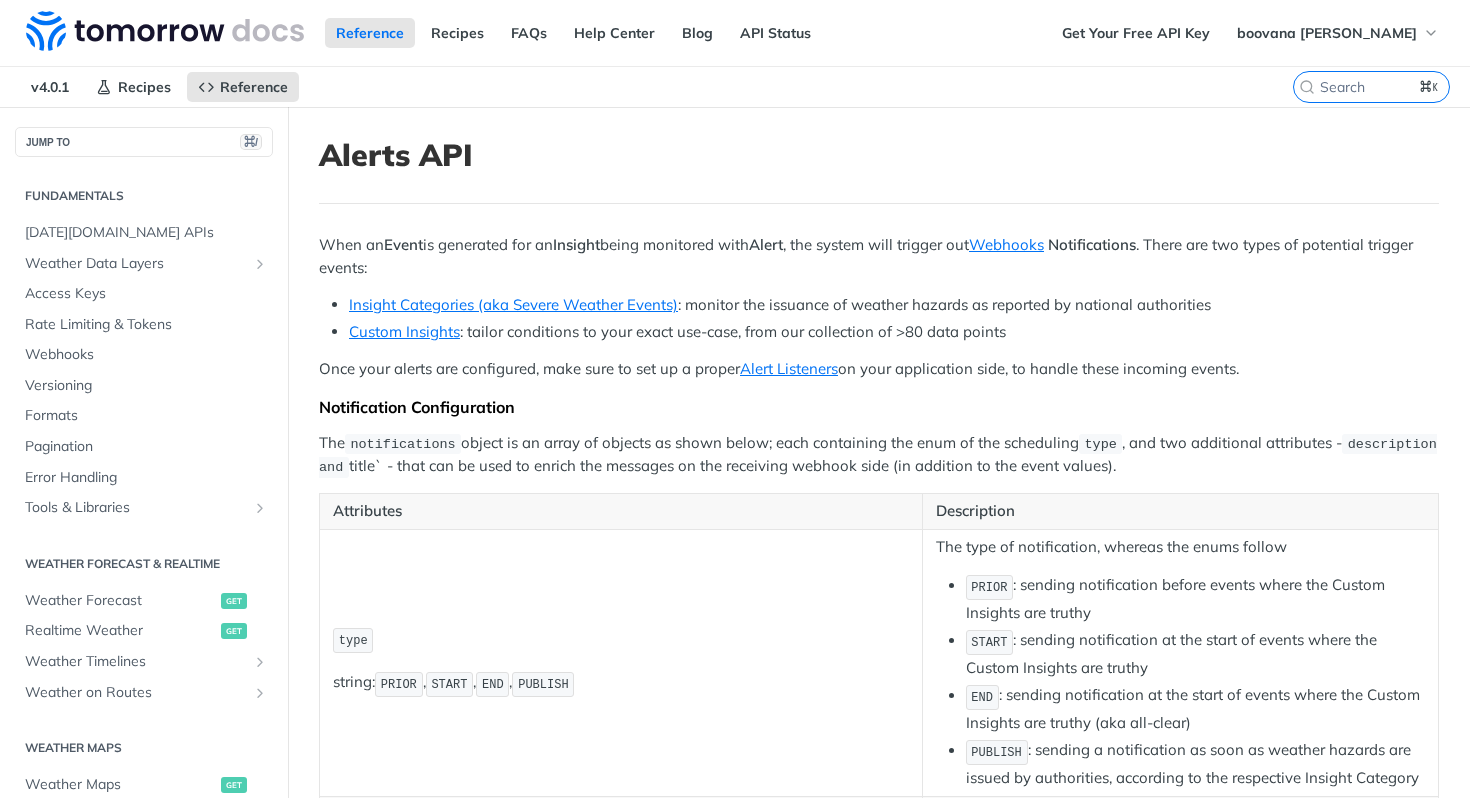scroll, scrollTop: 0, scrollLeft: 0, axis: both 